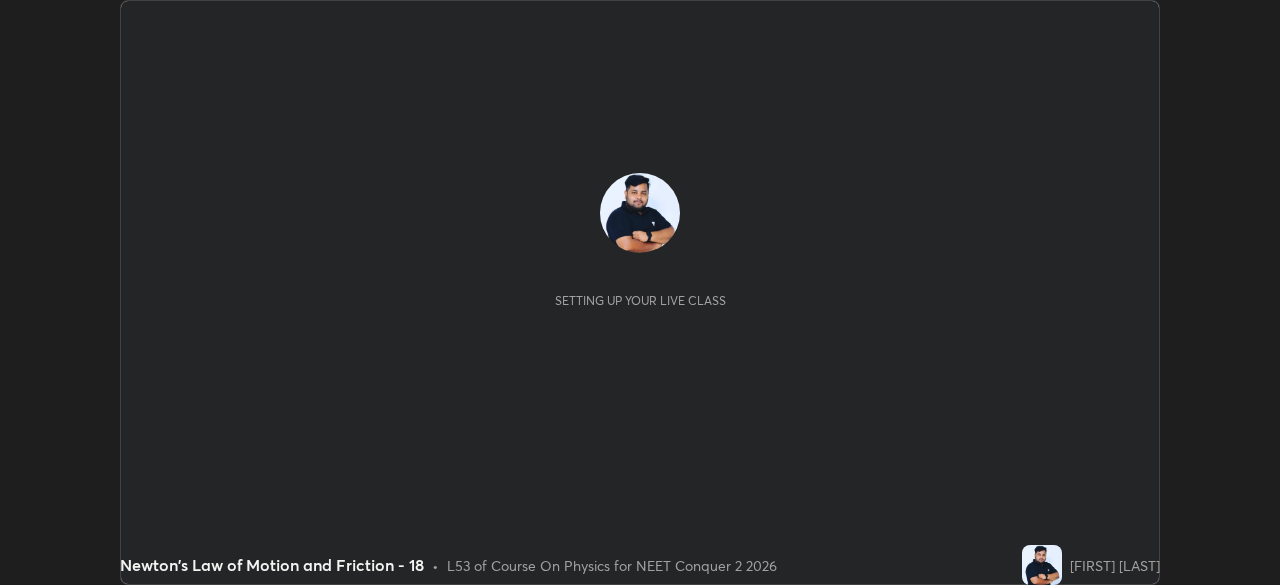 scroll, scrollTop: 0, scrollLeft: 0, axis: both 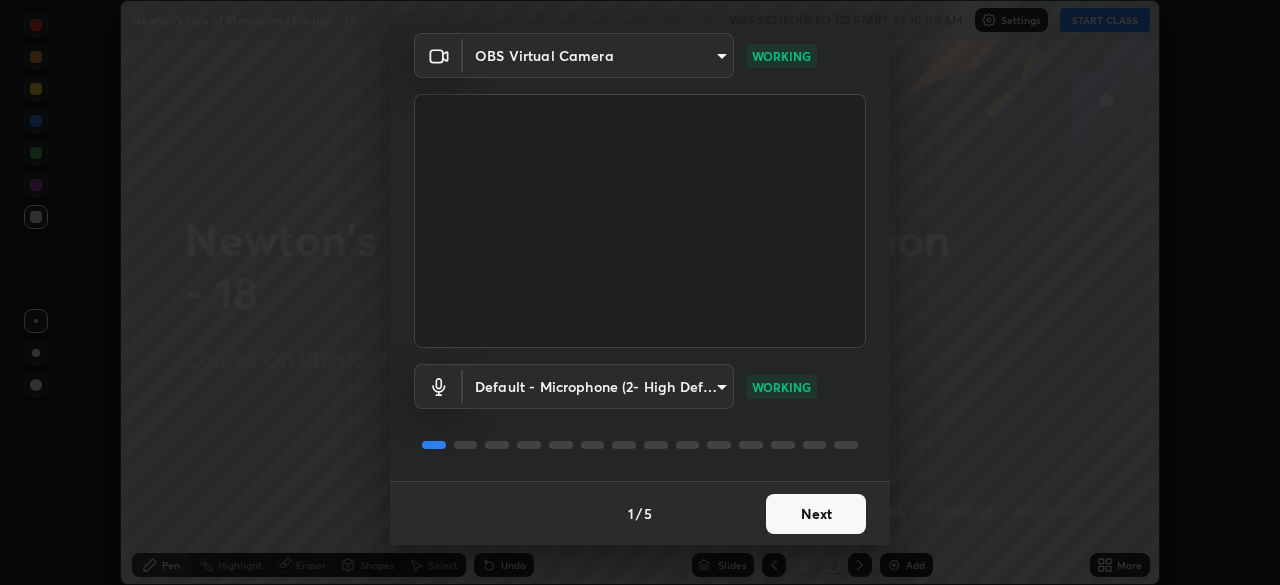 click on "Next" at bounding box center (816, 514) 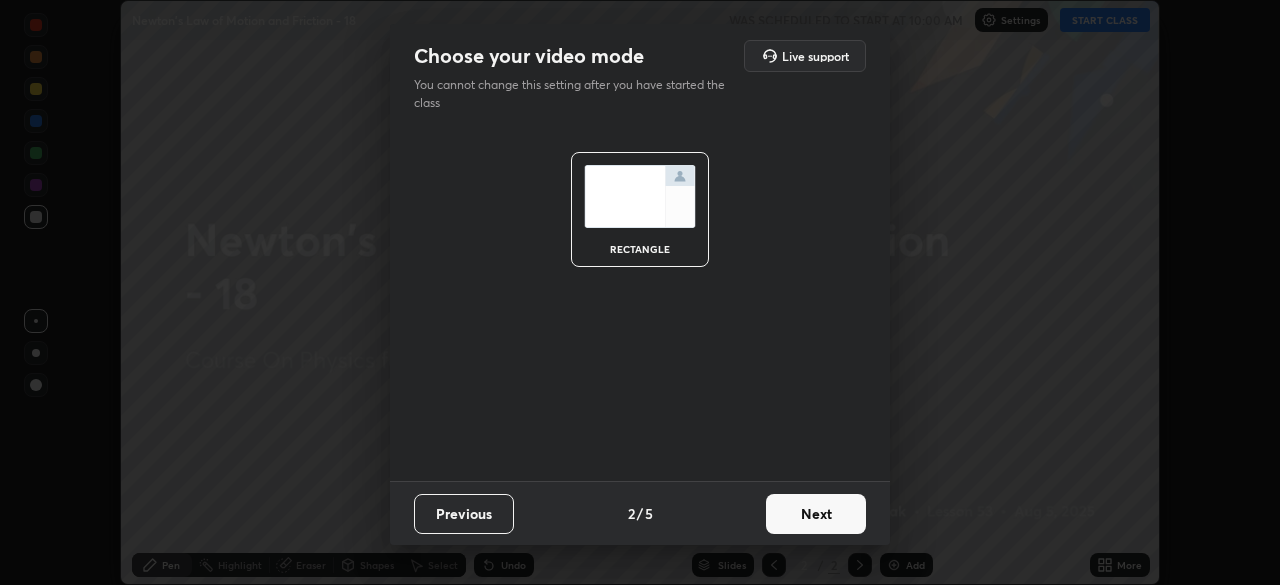 scroll, scrollTop: 0, scrollLeft: 0, axis: both 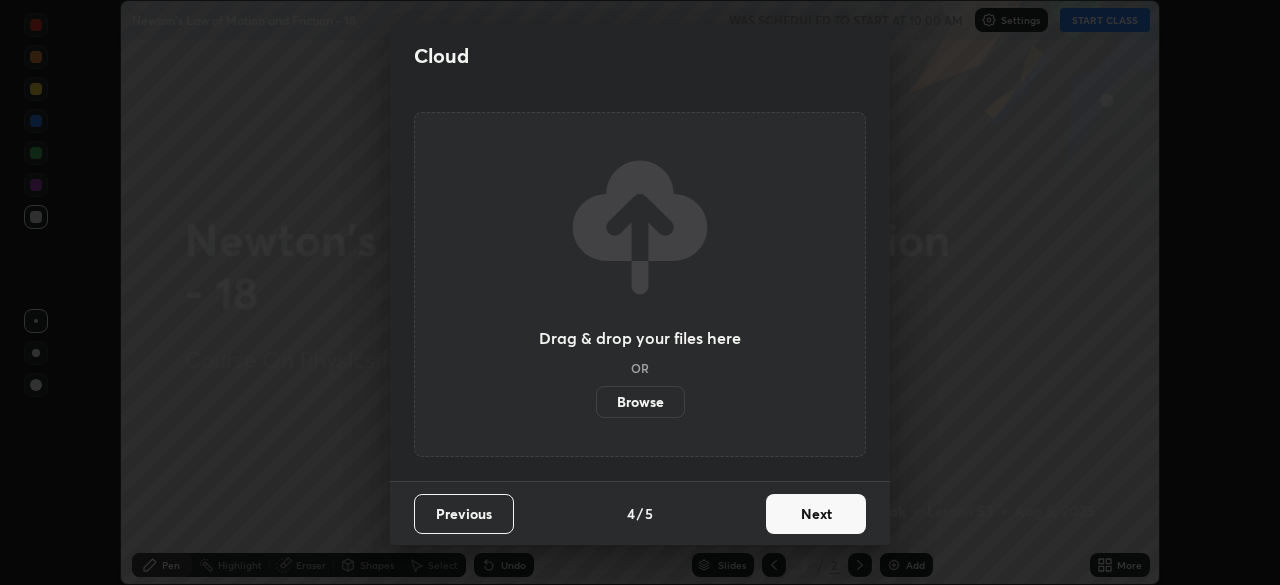 click on "Next" at bounding box center (816, 514) 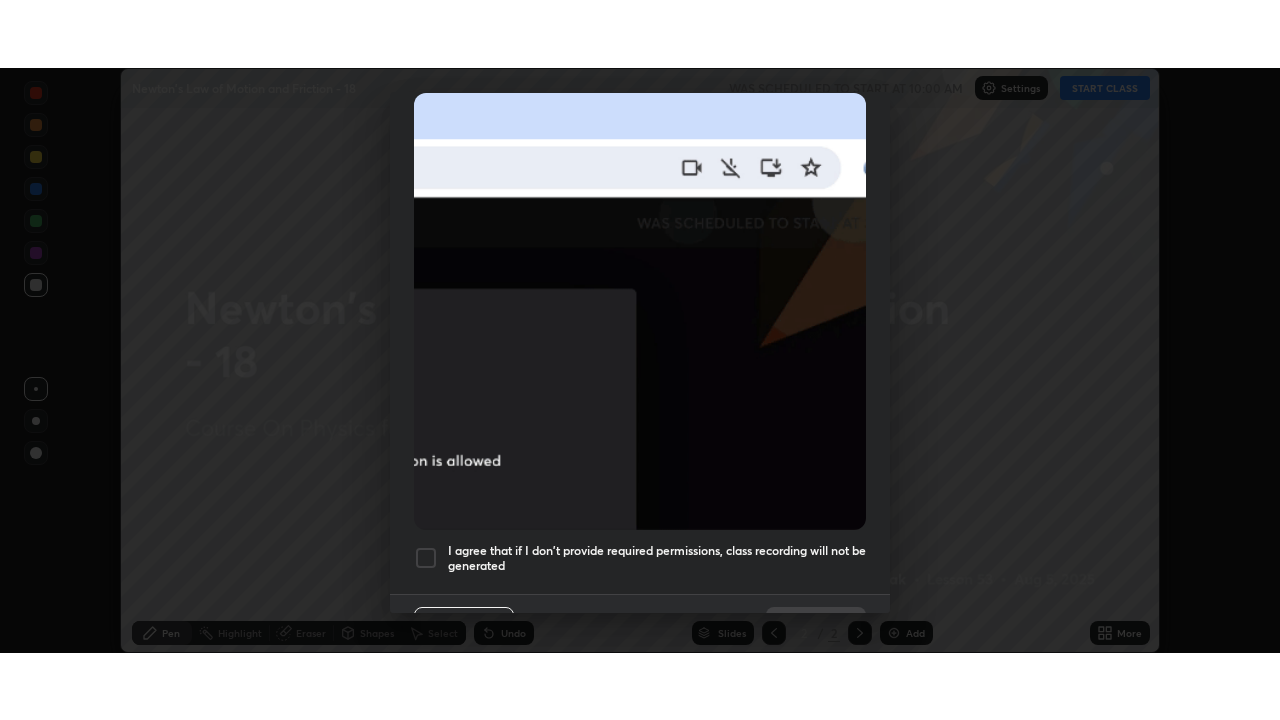 scroll, scrollTop: 479, scrollLeft: 0, axis: vertical 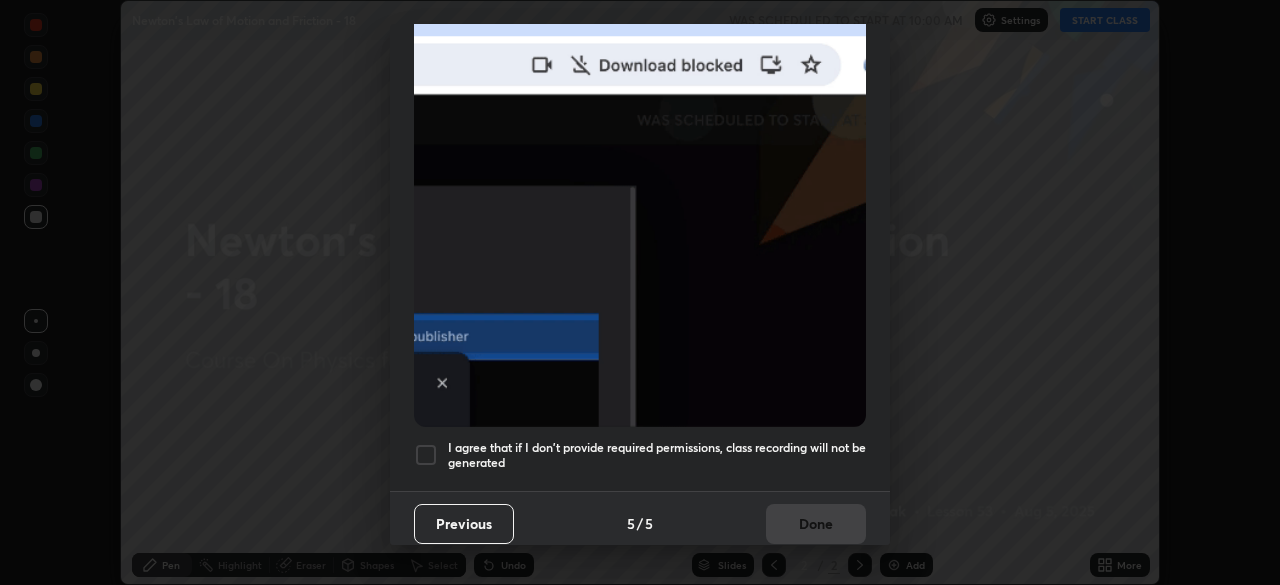 click on "Allow "Download multiple files" if prompted: If download blocked popup comes, open it and then "Always allow": I agree that if I don't provide required permissions, class recording will not be generated" at bounding box center (640, 70) 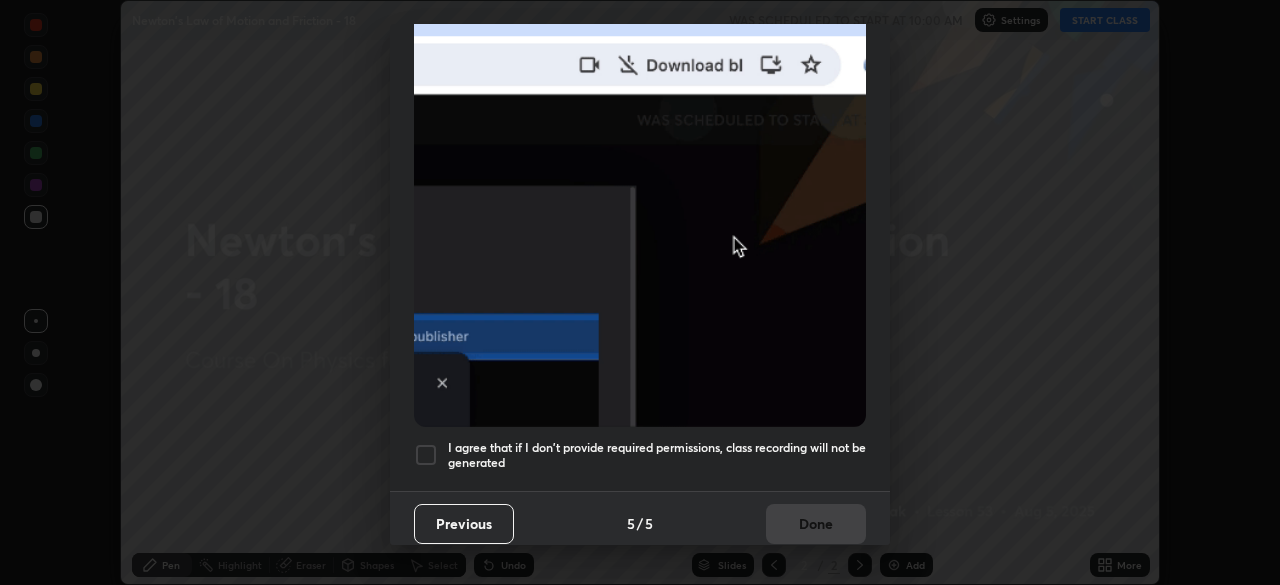 click on "Previous 5 / 5 Done" at bounding box center [640, 523] 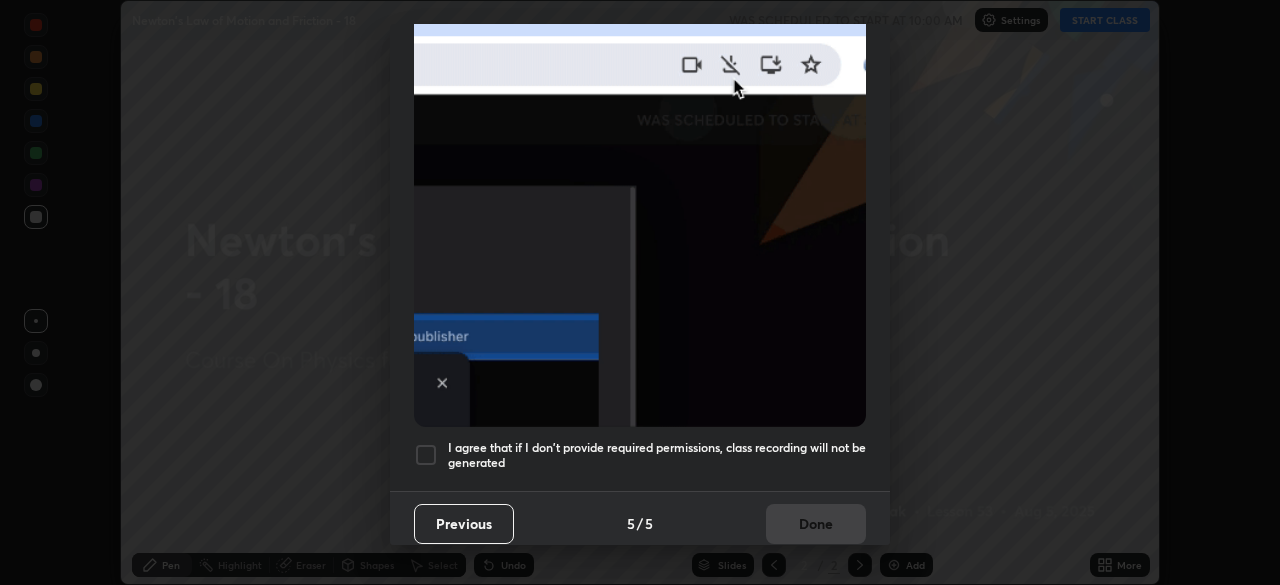 click on "I agree that if I don't provide required permissions, class recording will not be generated" at bounding box center [657, 455] 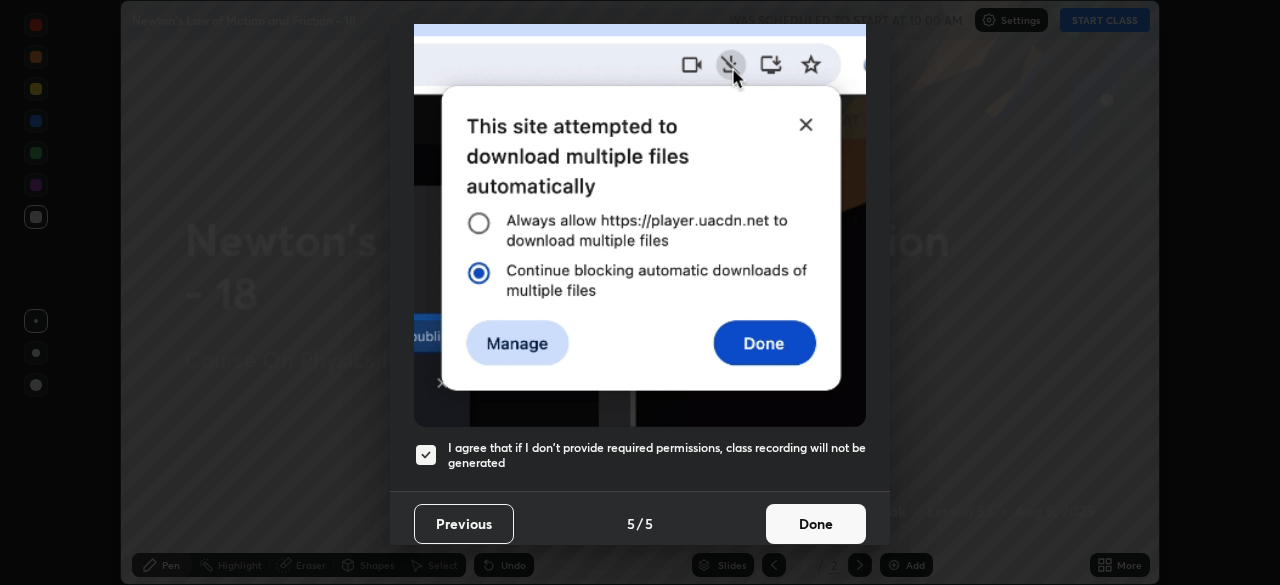 click on "Done" at bounding box center (816, 524) 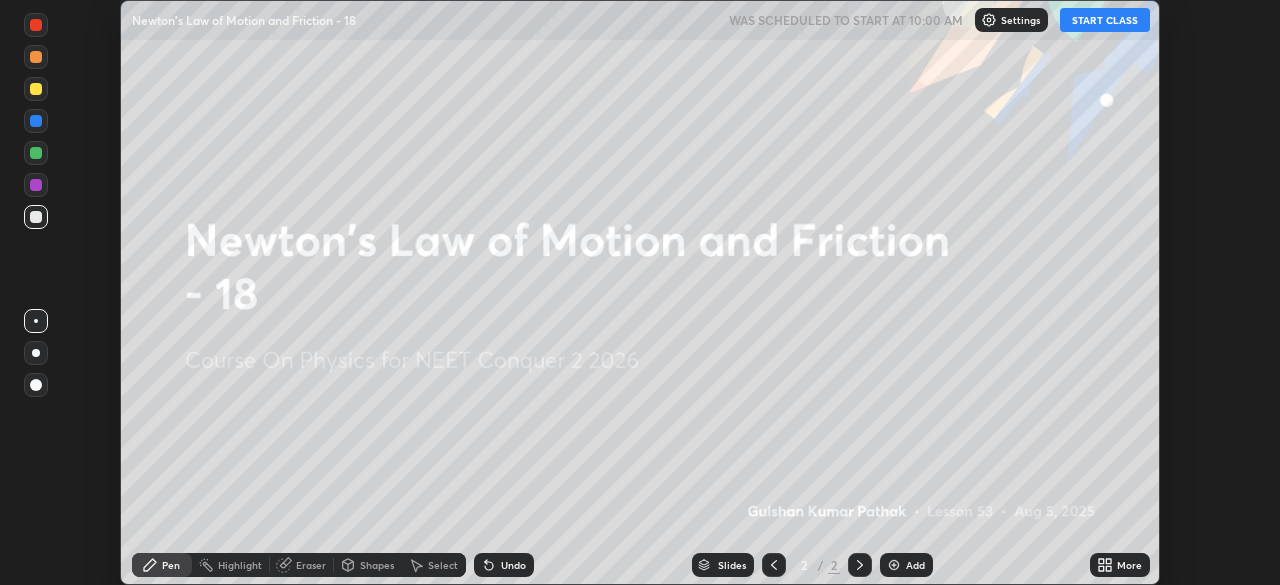 click 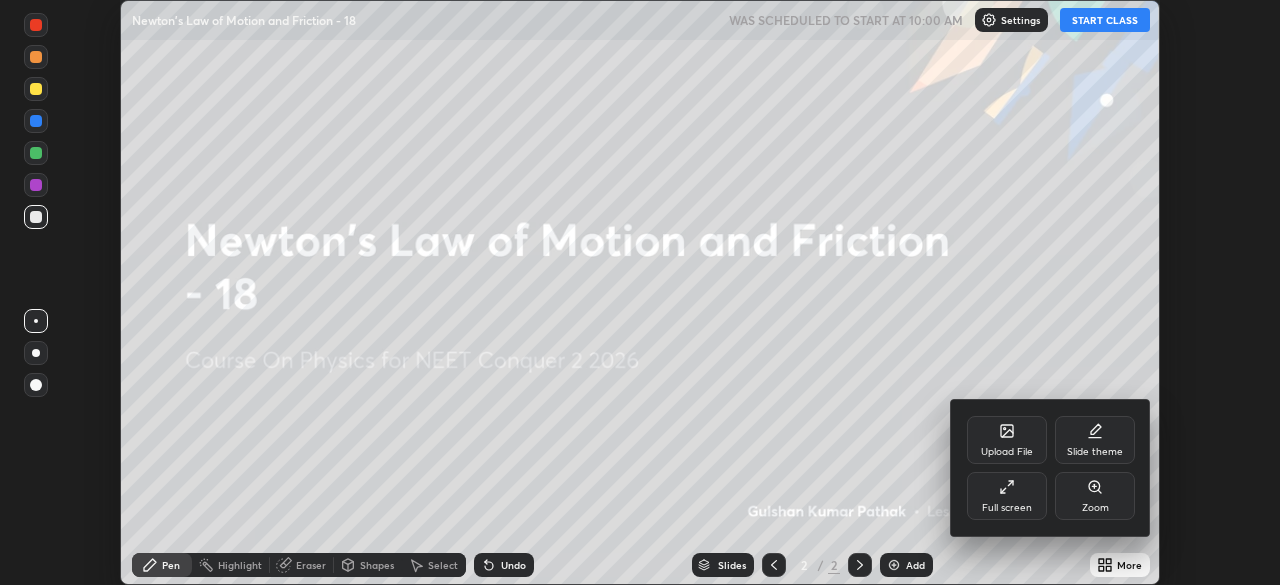 click on "Full screen" at bounding box center [1007, 508] 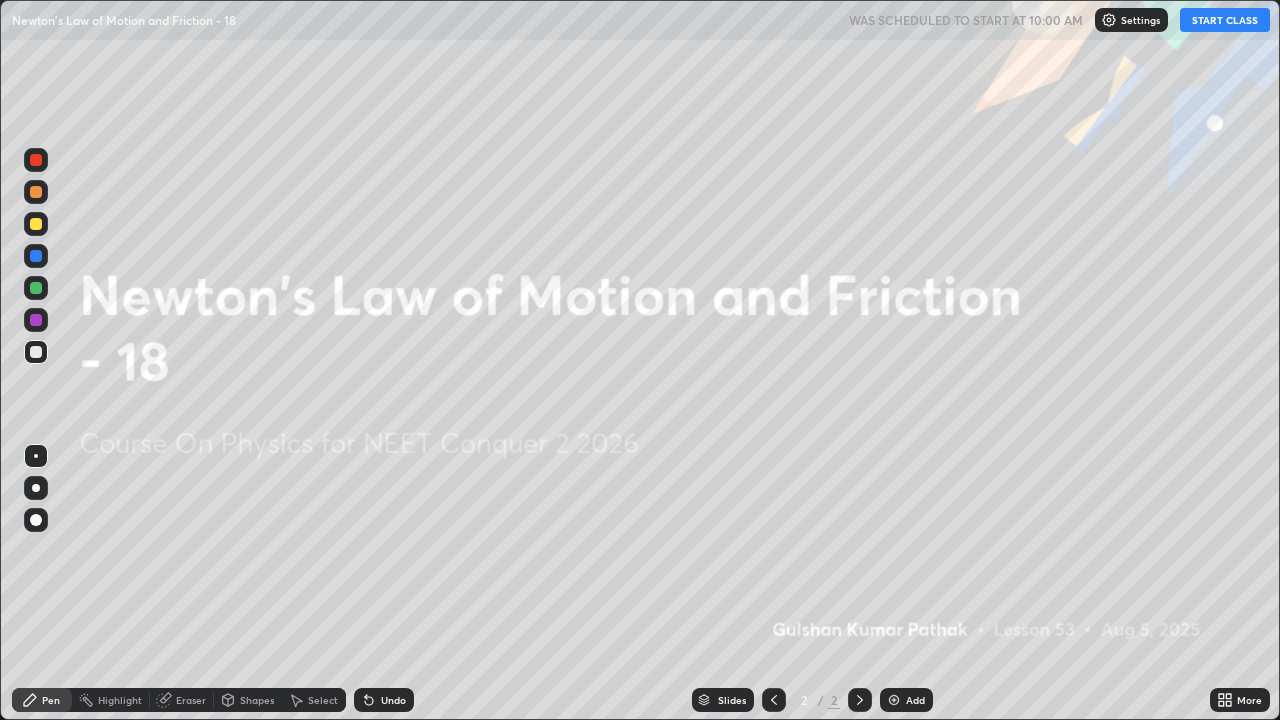 scroll, scrollTop: 99280, scrollLeft: 98720, axis: both 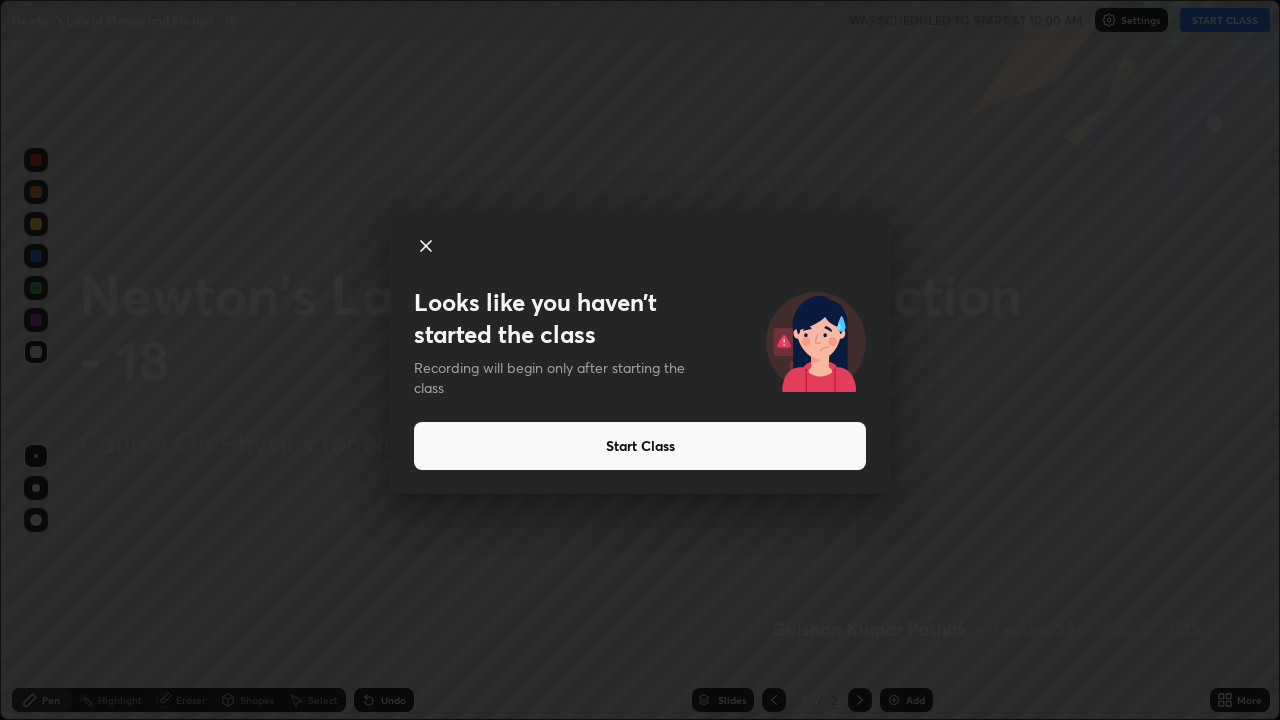 click on "Start Class" at bounding box center (640, 446) 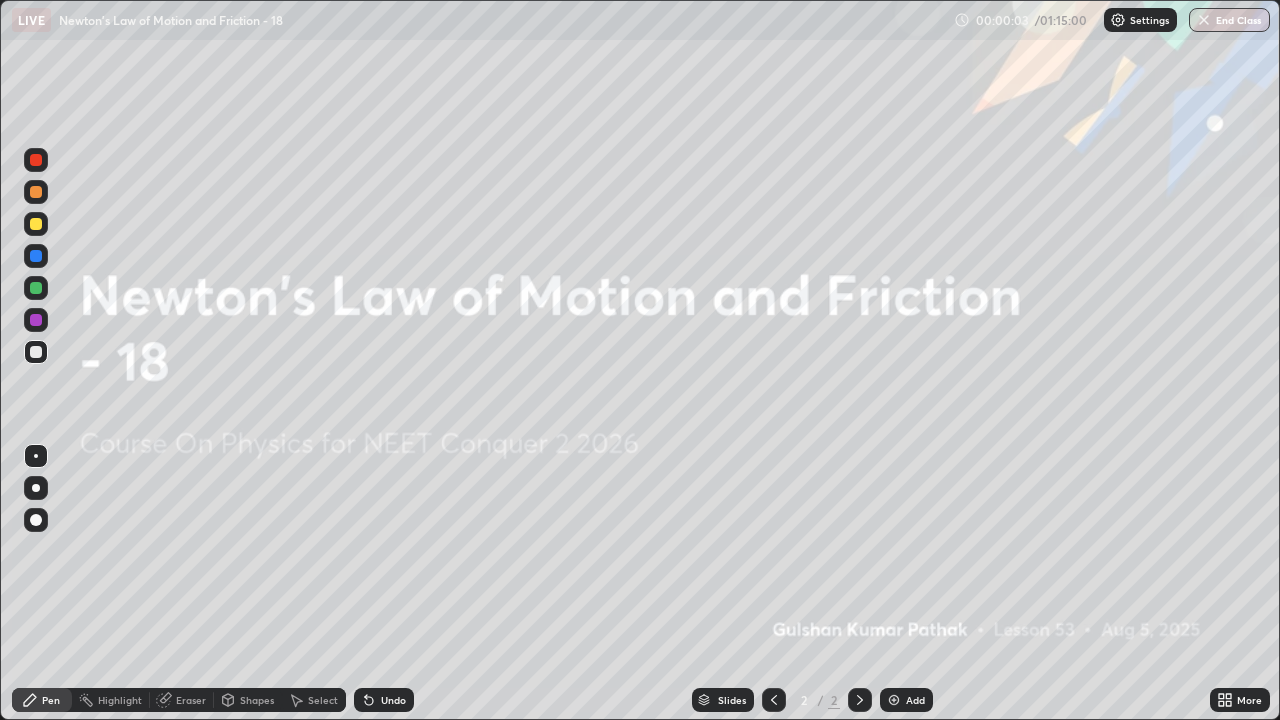 click at bounding box center [894, 700] 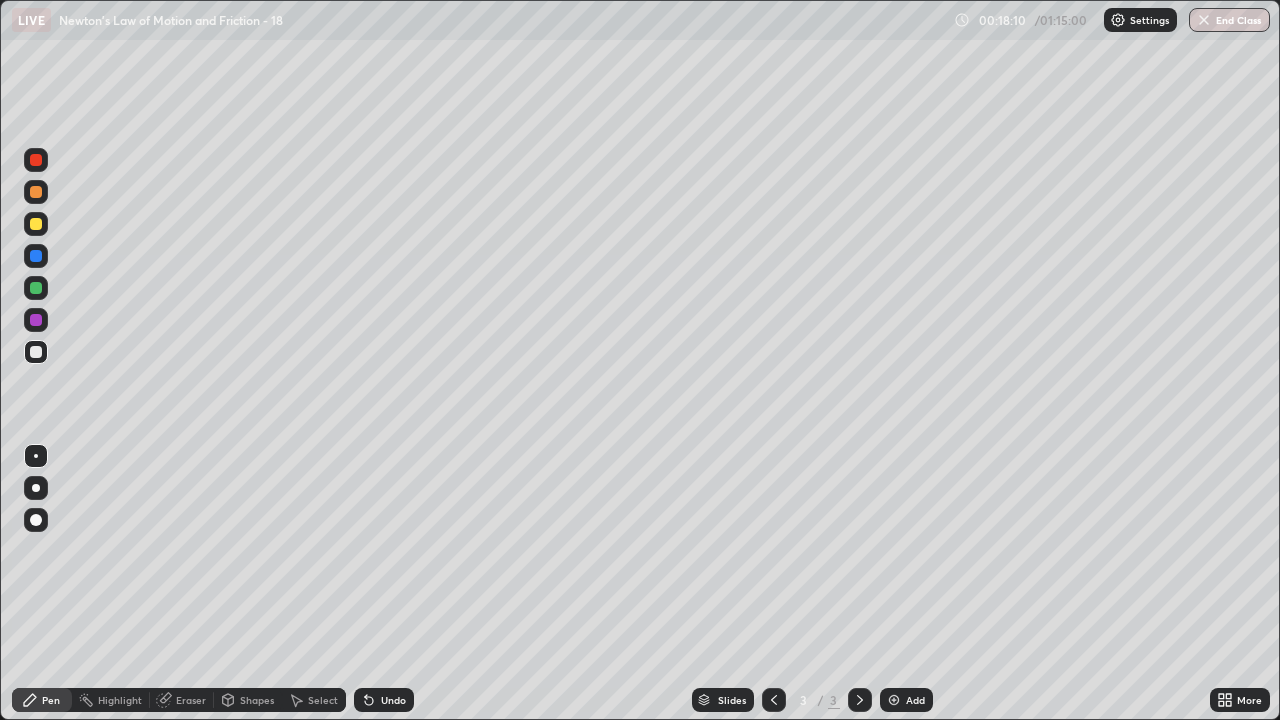 click on "Pen" at bounding box center (42, 700) 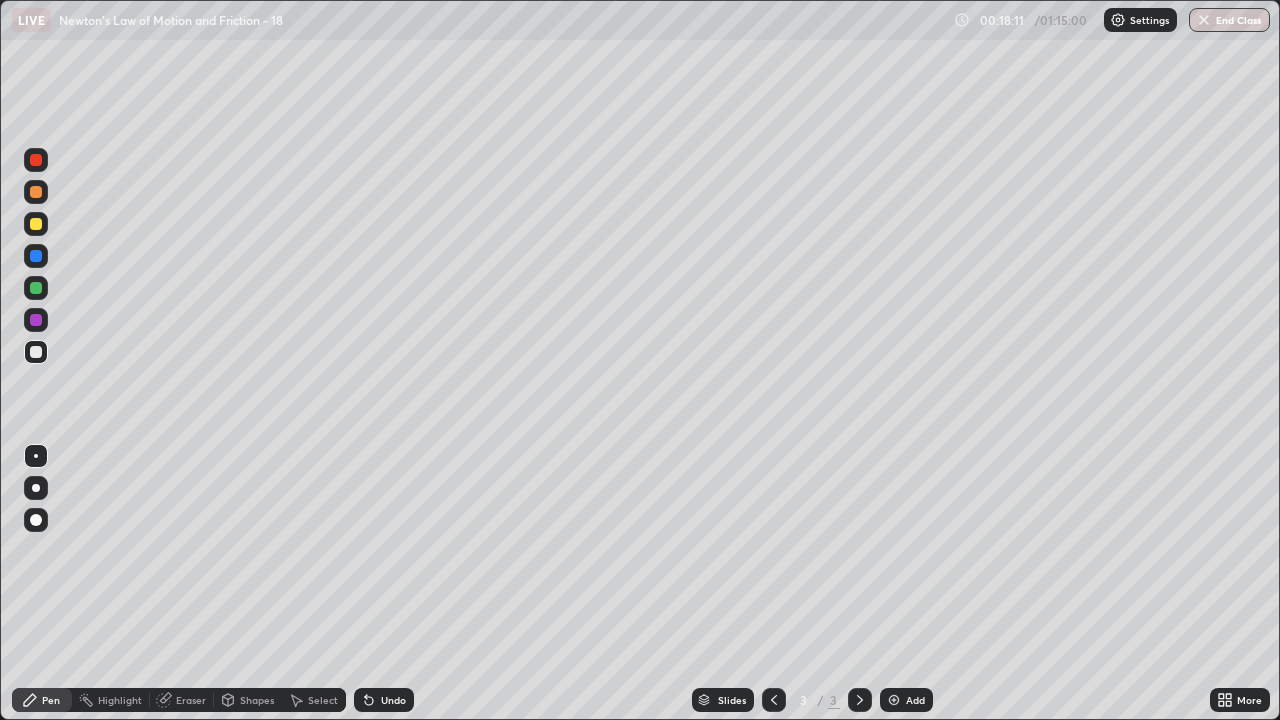 click at bounding box center (36, 520) 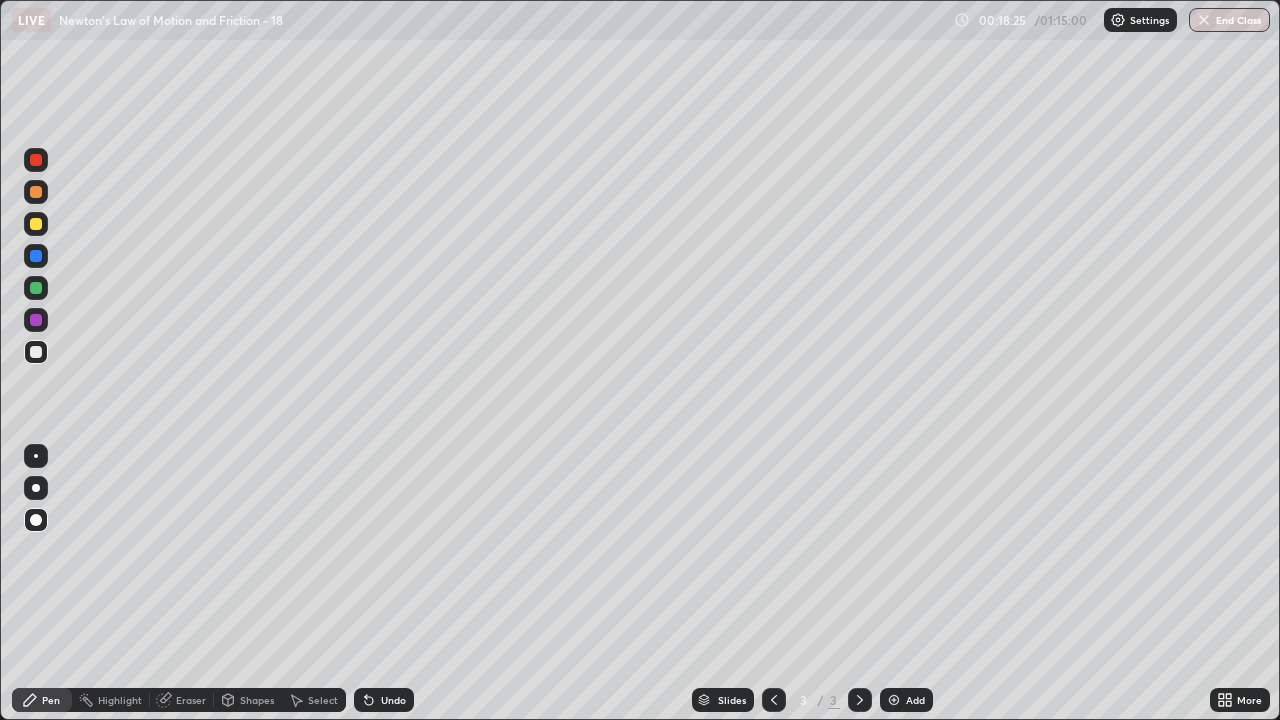 click on "Shapes" at bounding box center (257, 700) 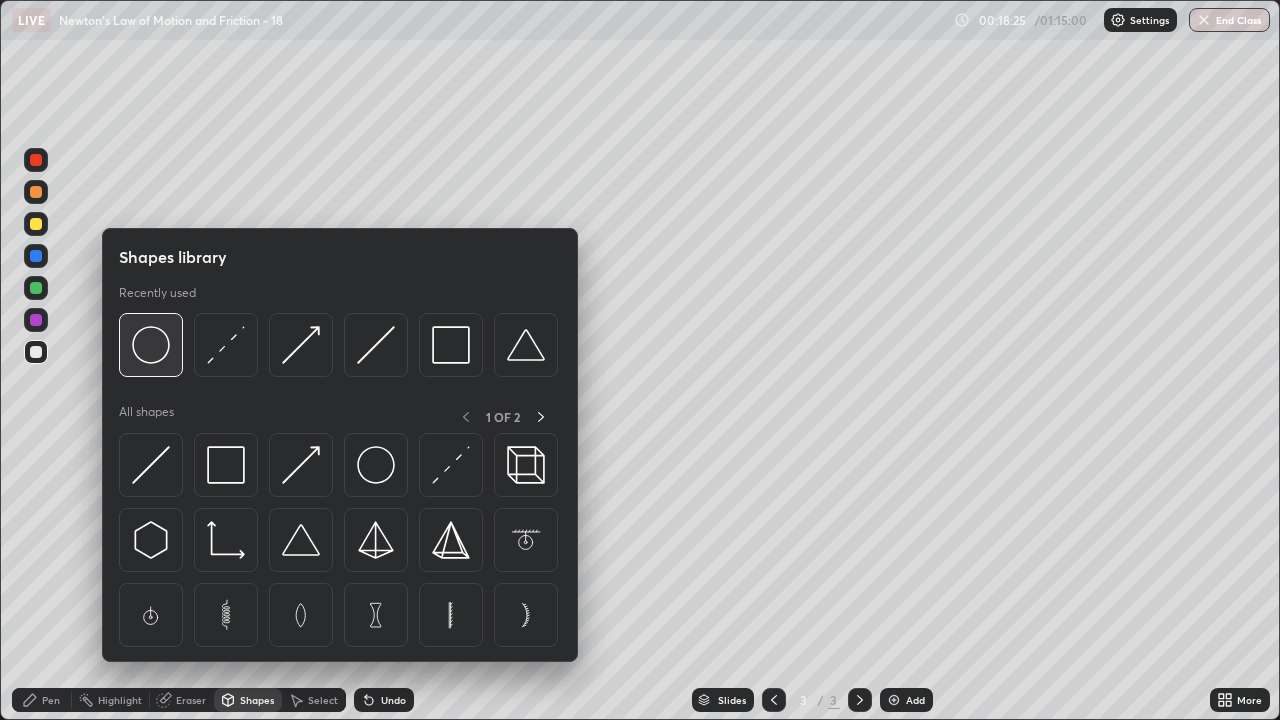 click at bounding box center (151, 345) 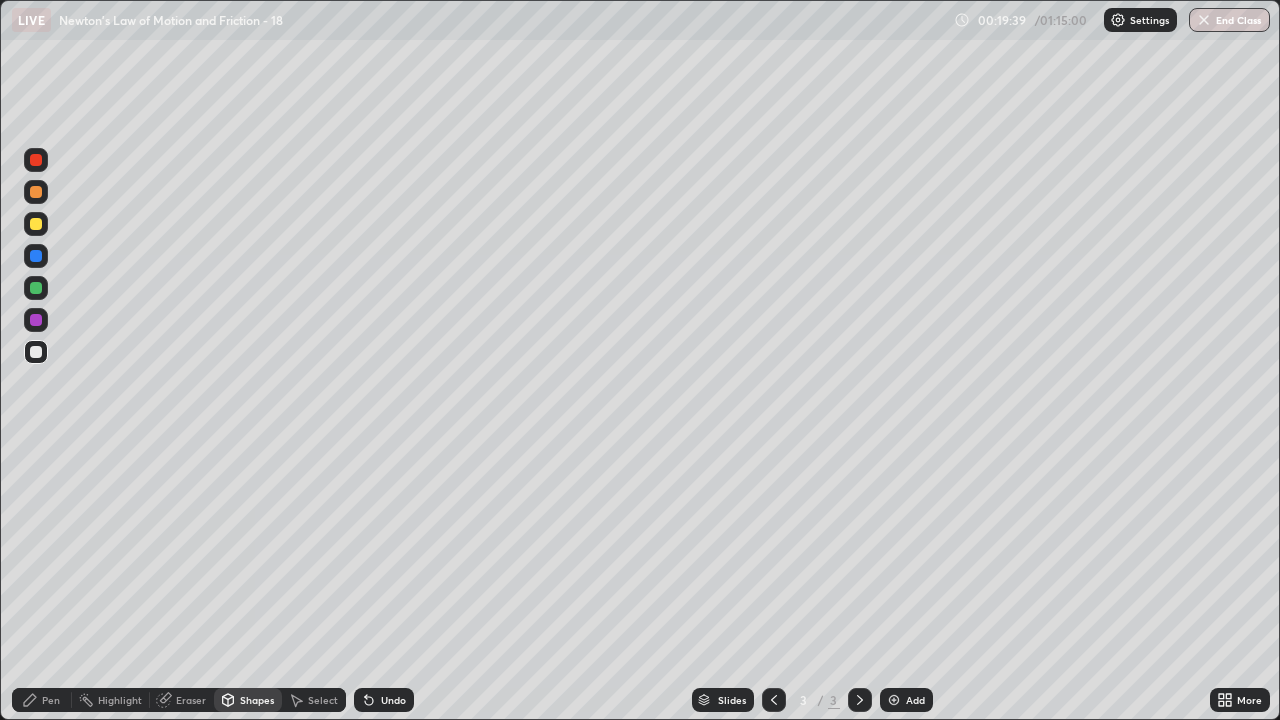 click at bounding box center [36, 320] 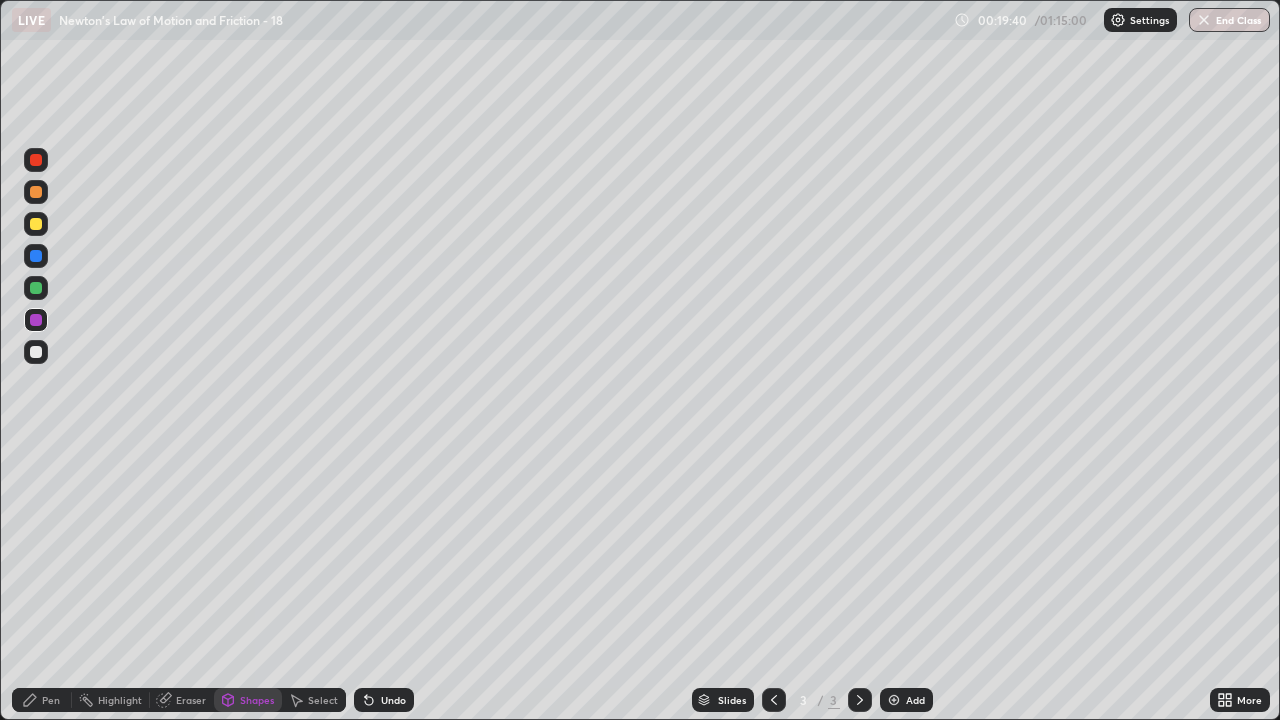 click on "Pen" at bounding box center (51, 700) 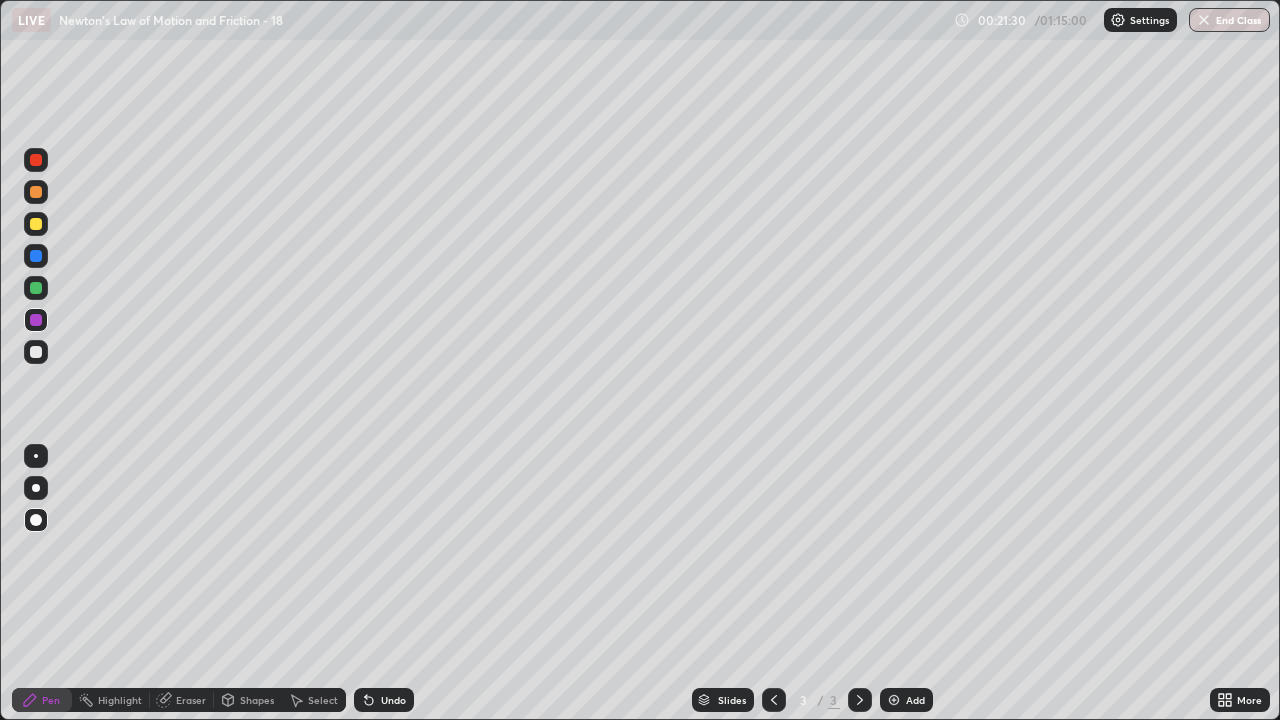 click on "Undo" at bounding box center (384, 700) 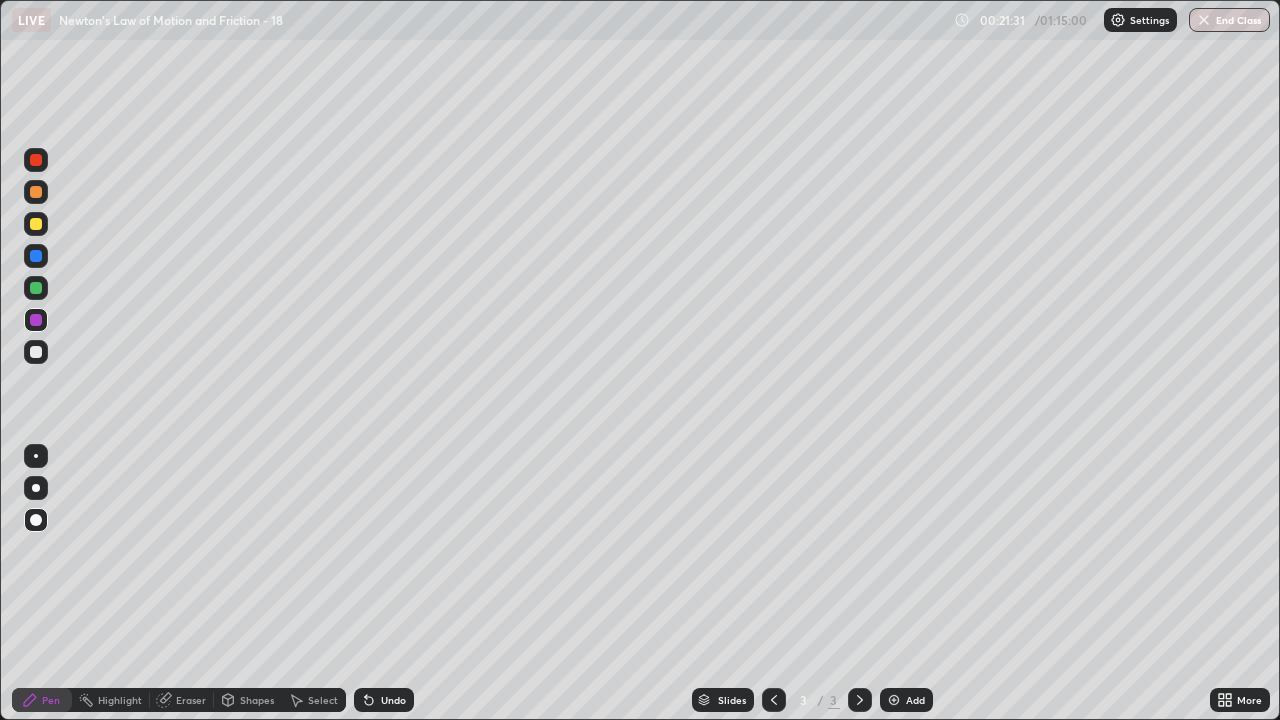 click on "Undo" at bounding box center (384, 700) 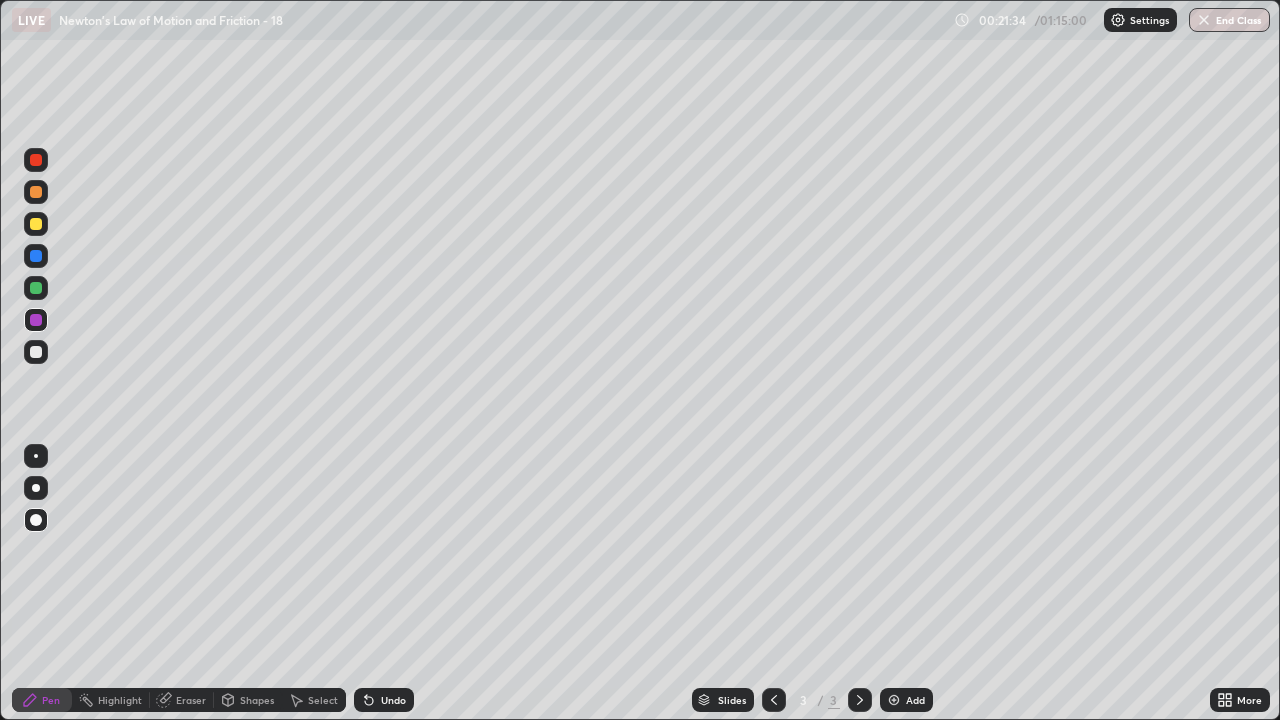 click on "Shapes" at bounding box center [257, 700] 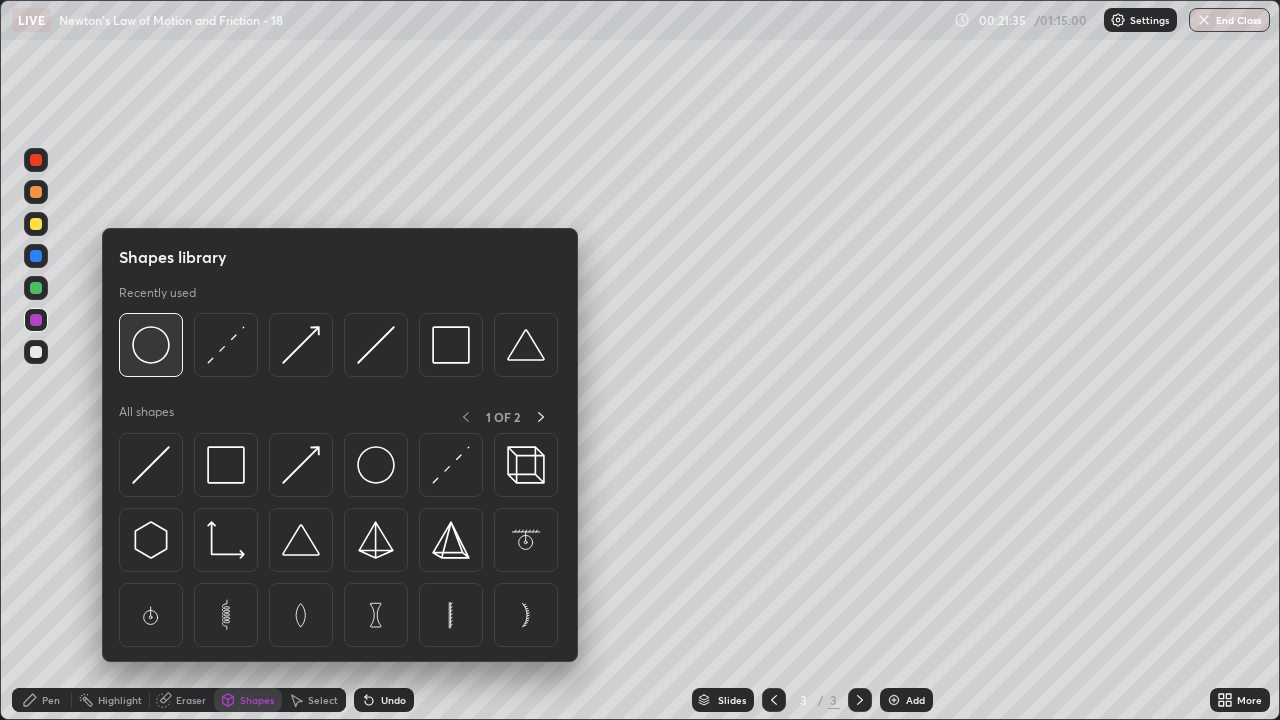 click at bounding box center [151, 345] 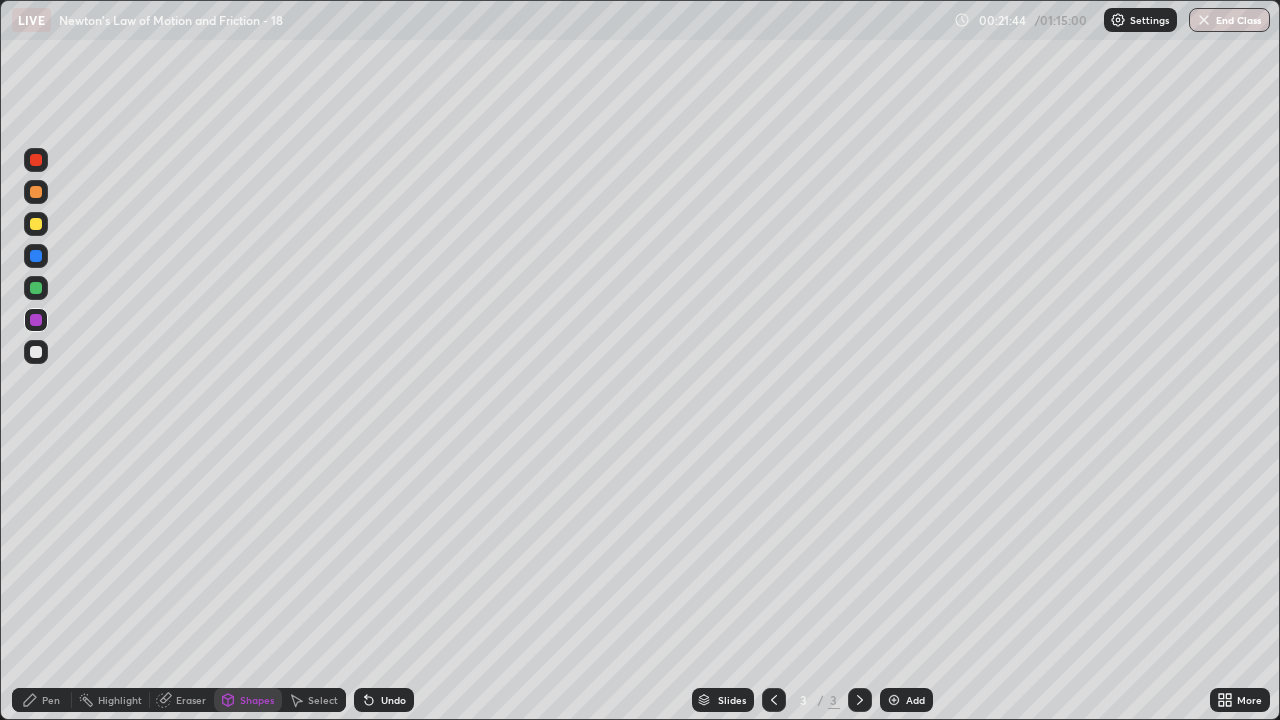 click on "Pen" at bounding box center (51, 700) 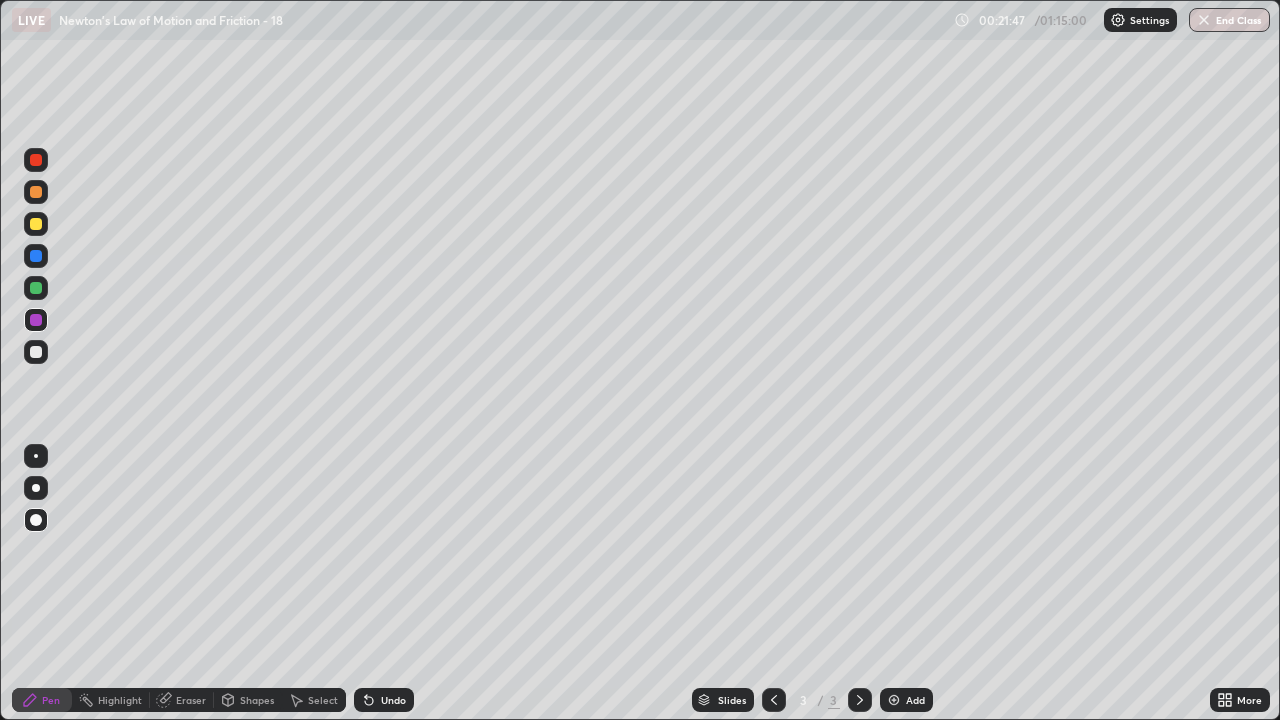 click at bounding box center [36, 352] 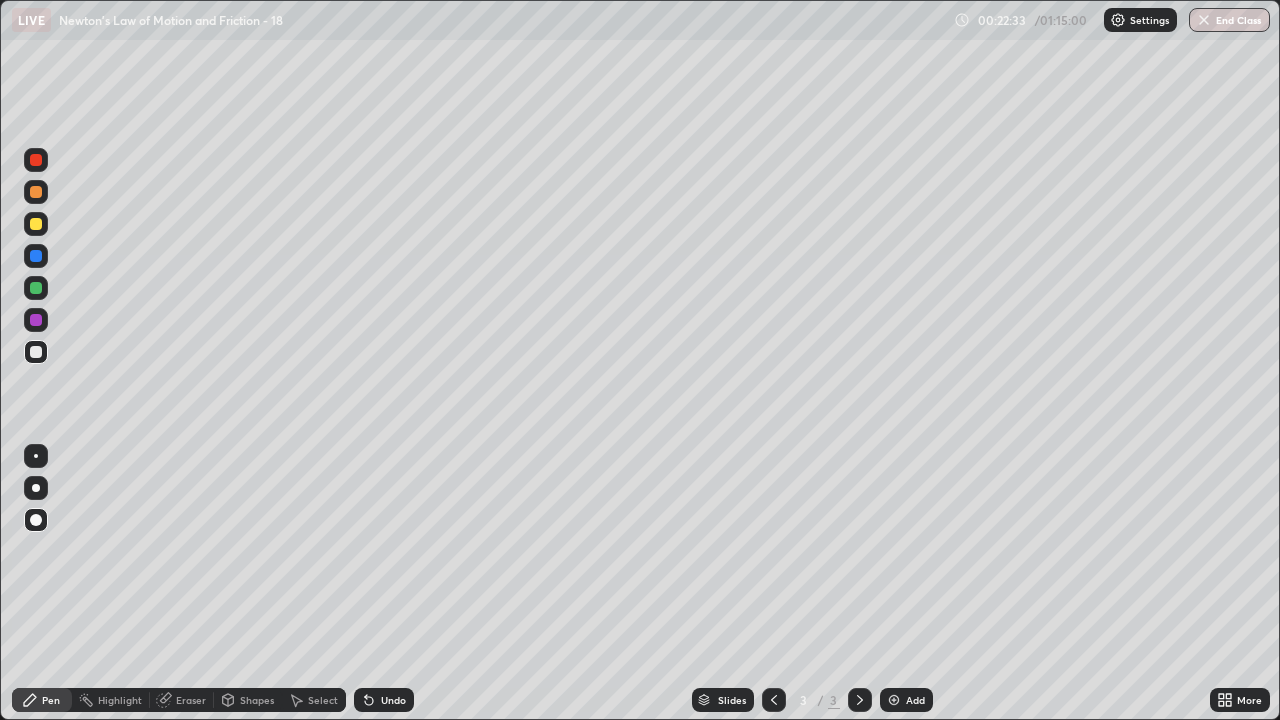 click at bounding box center (36, 320) 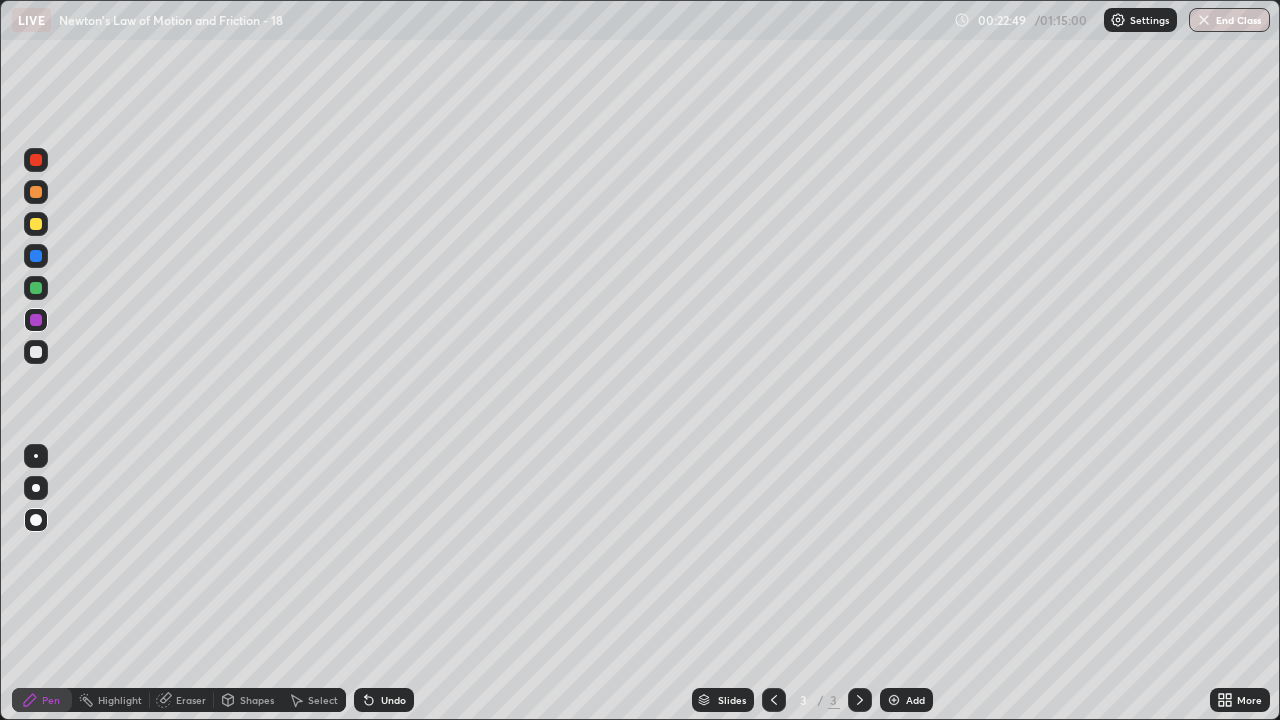 click at bounding box center [36, 288] 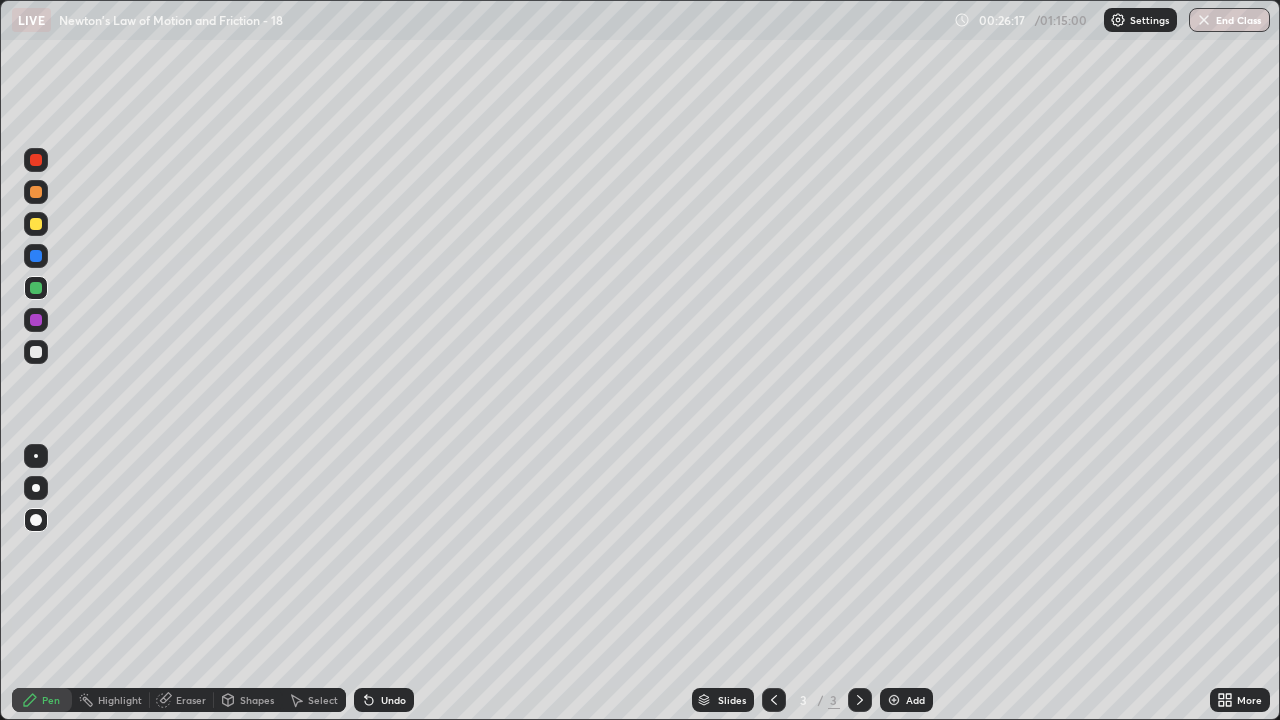 click at bounding box center [894, 700] 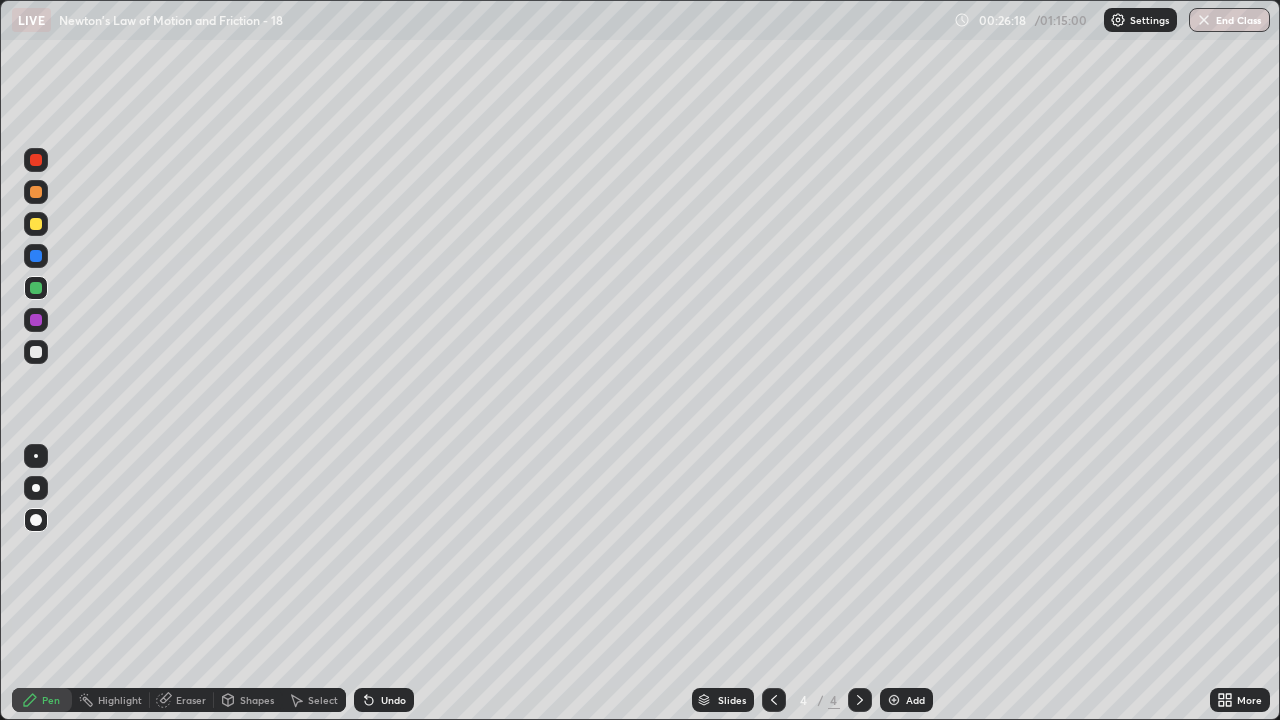 click on "Shapes" at bounding box center [257, 700] 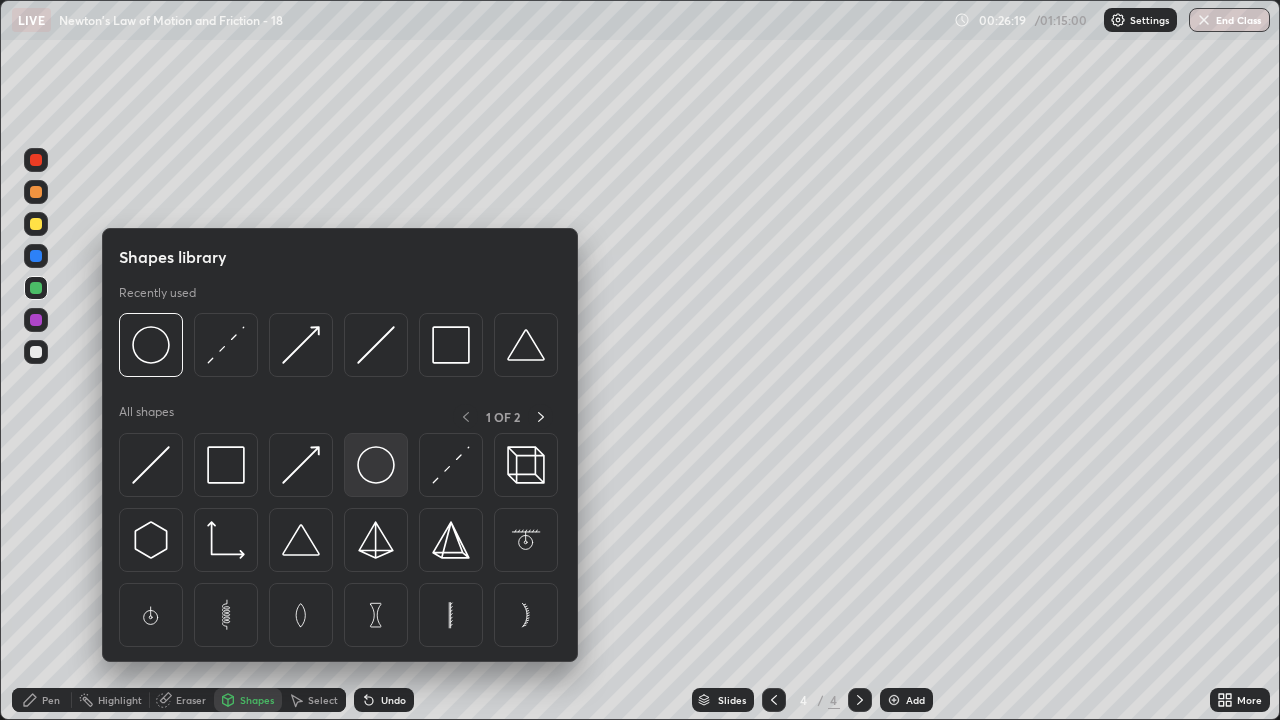 click at bounding box center [376, 465] 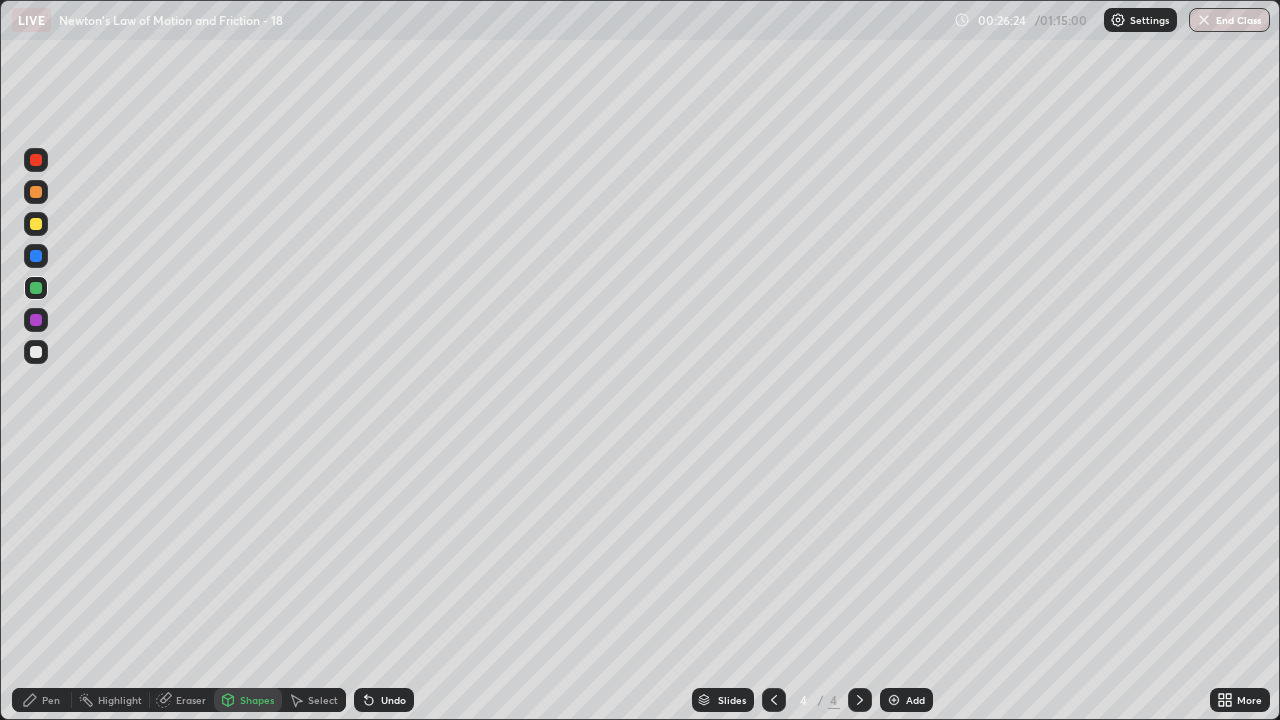 click on "Shapes" at bounding box center [248, 700] 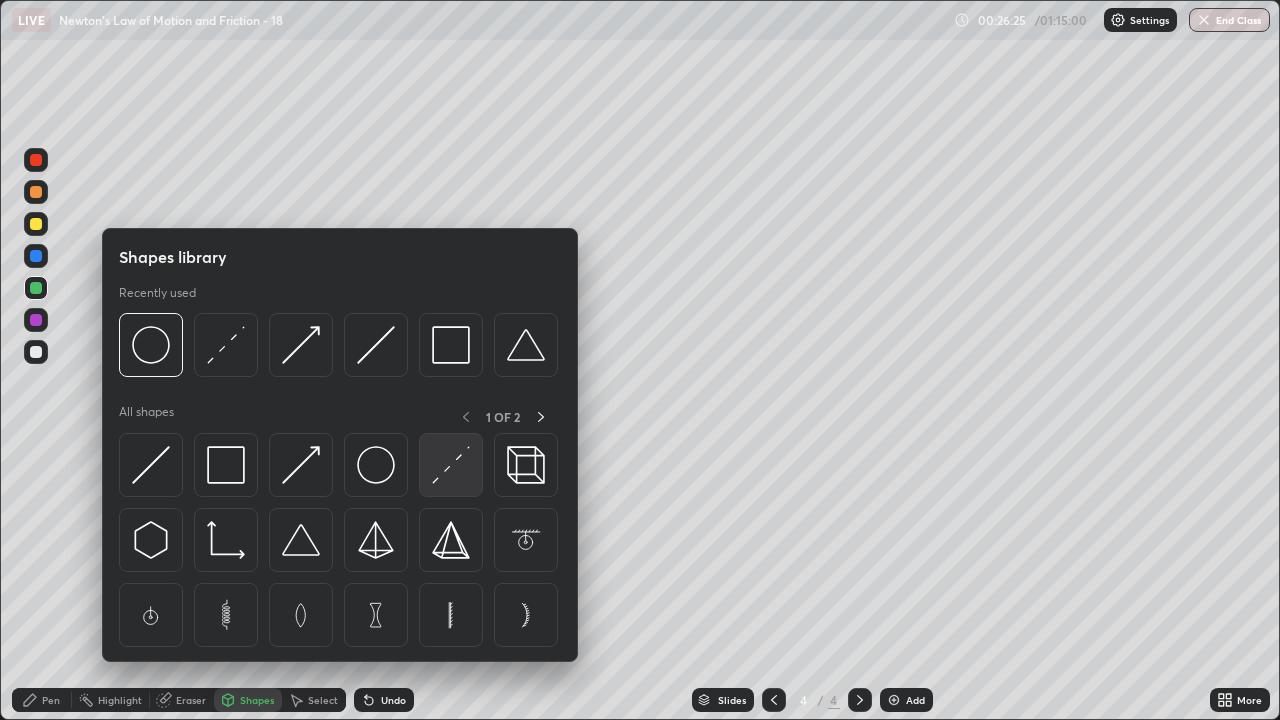 click at bounding box center [451, 465] 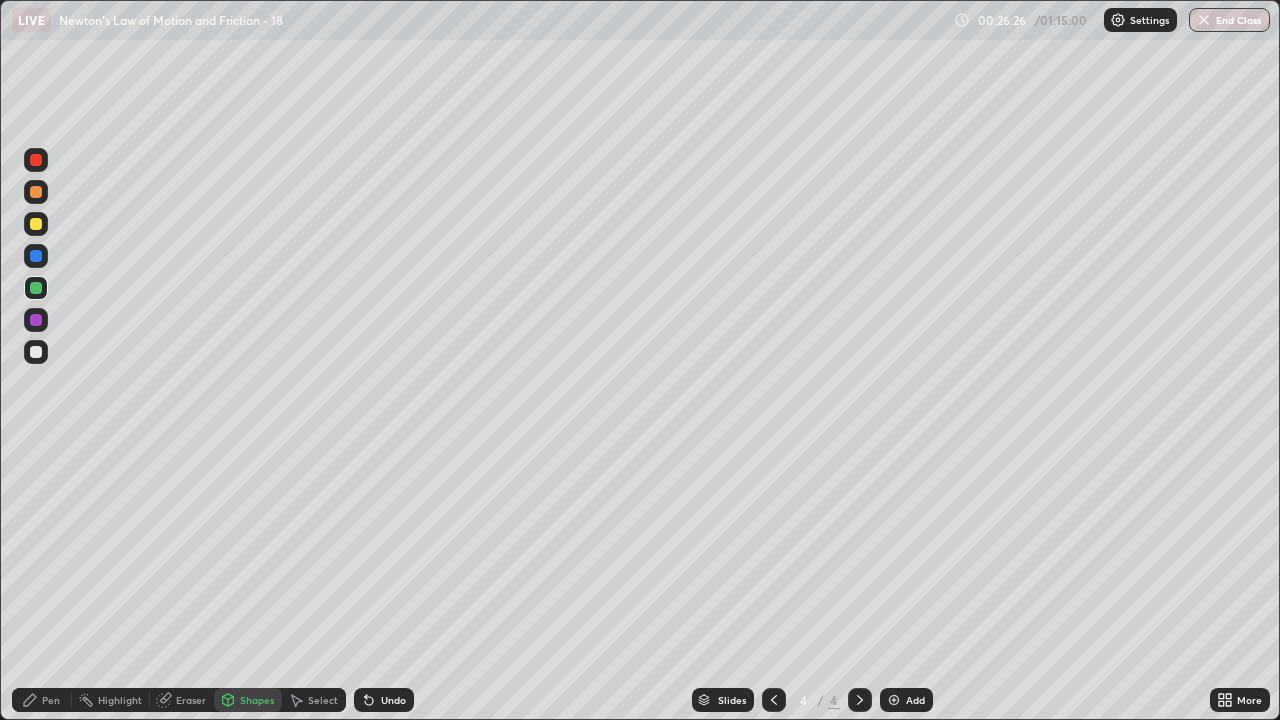 click at bounding box center (36, 320) 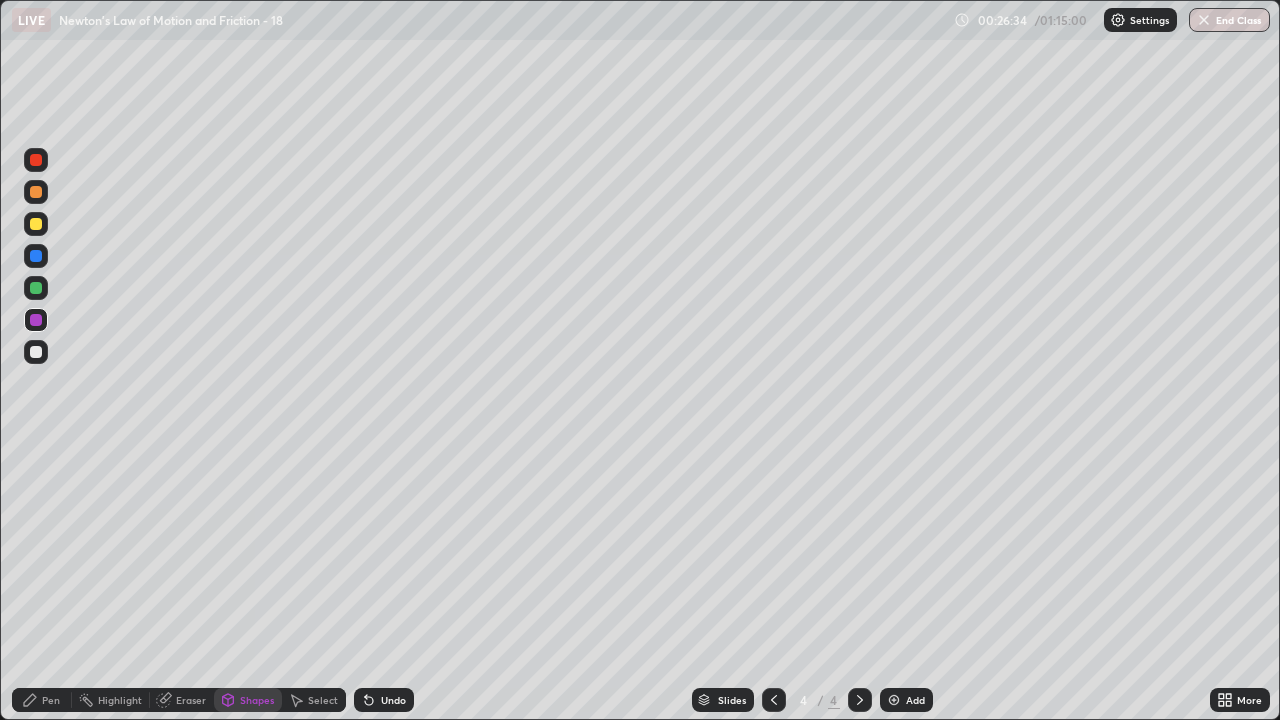 click on "Pen" at bounding box center (42, 700) 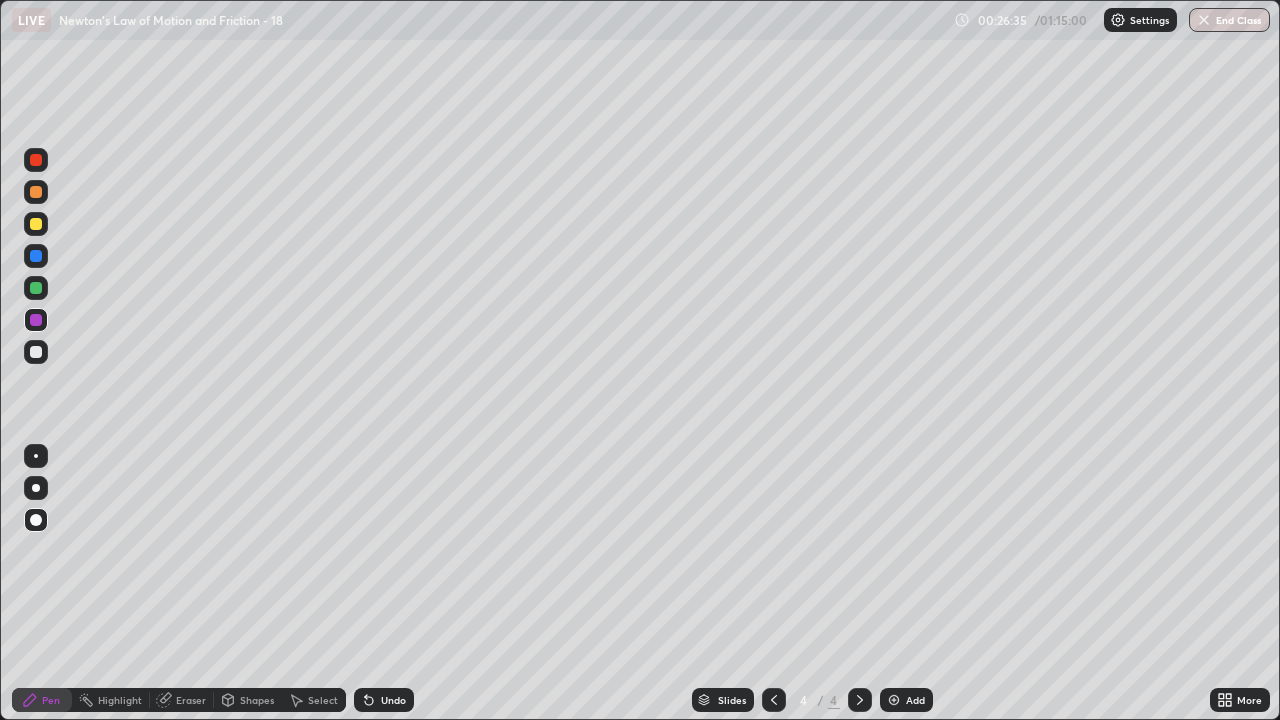click at bounding box center [36, 352] 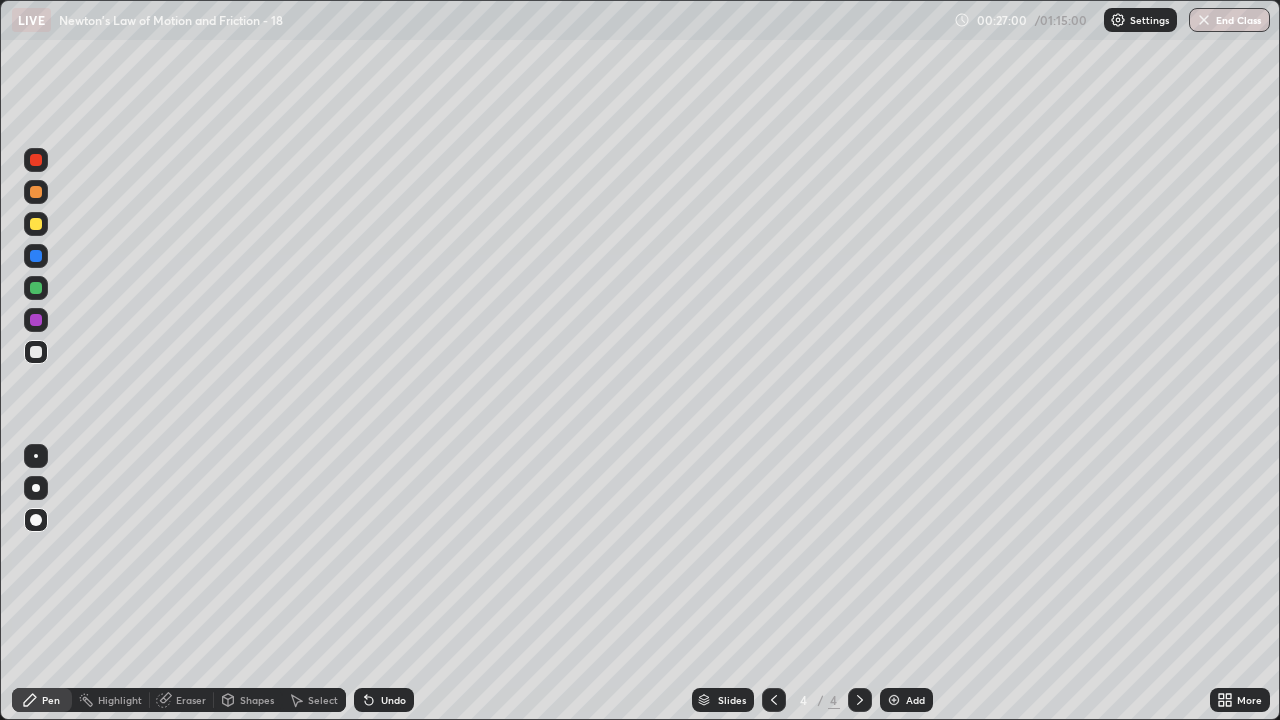 click on "Shapes" at bounding box center [257, 700] 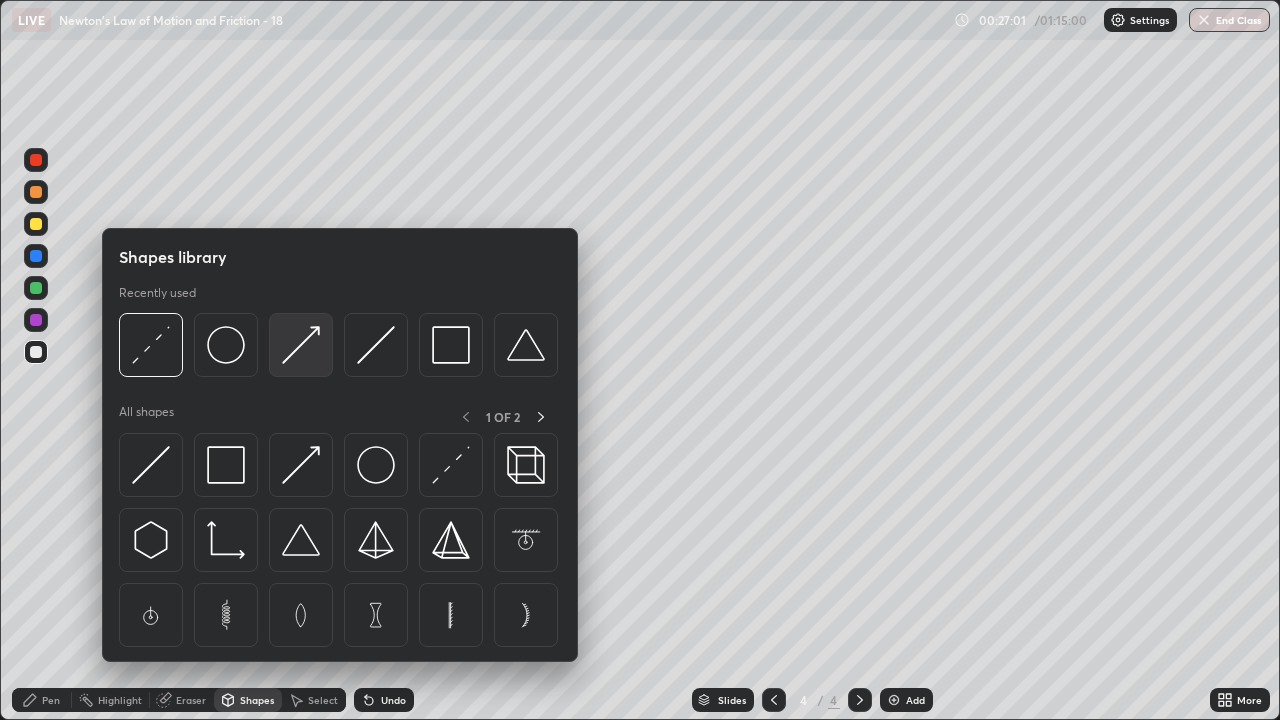 click at bounding box center (301, 345) 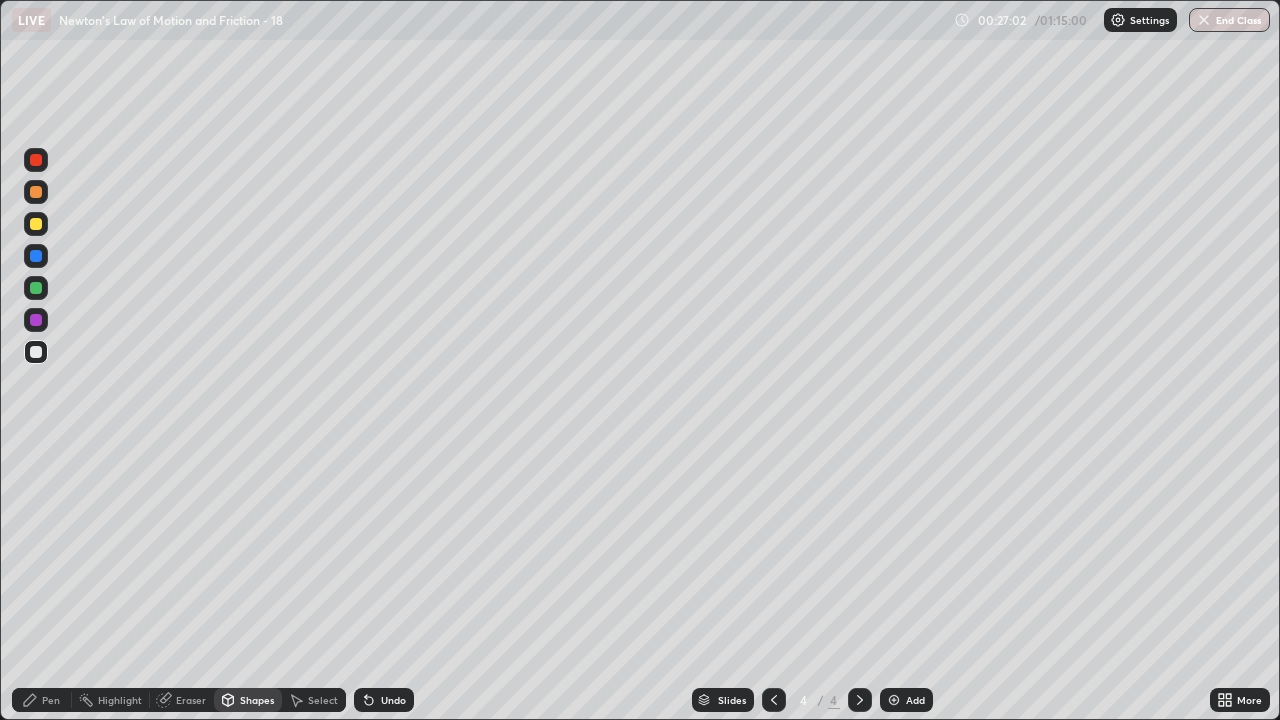 click at bounding box center [36, 288] 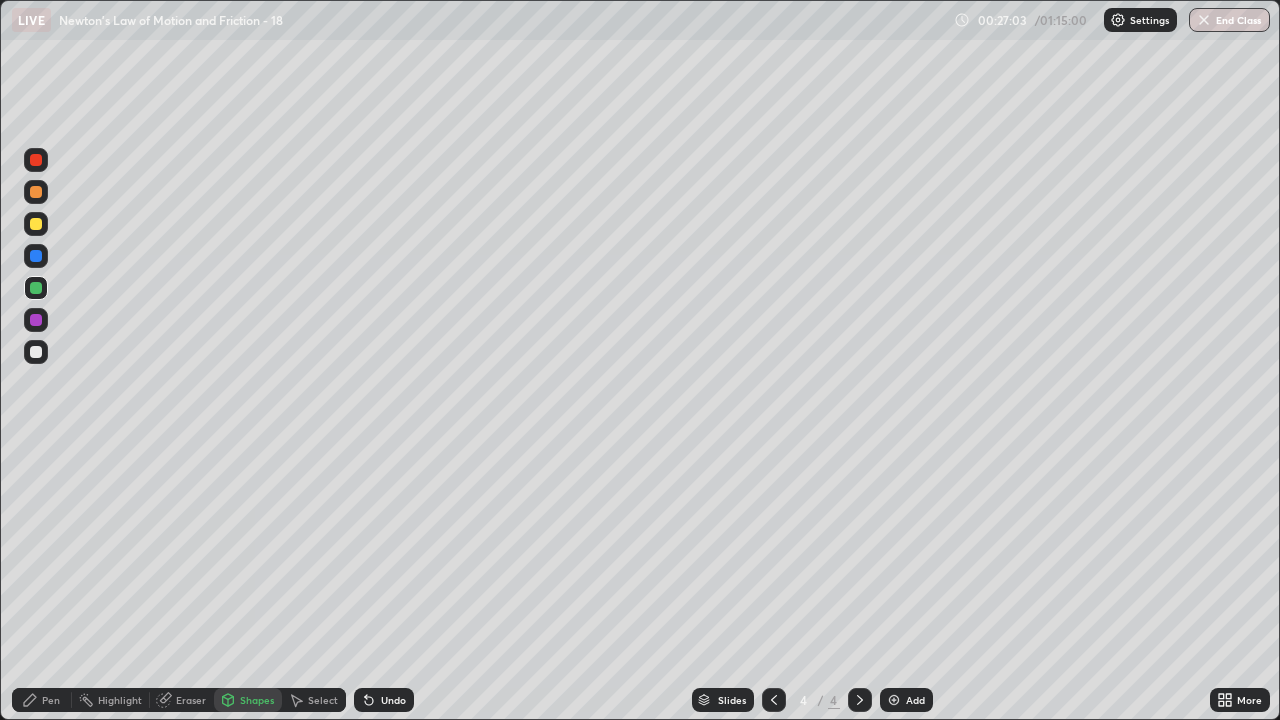click at bounding box center [36, 256] 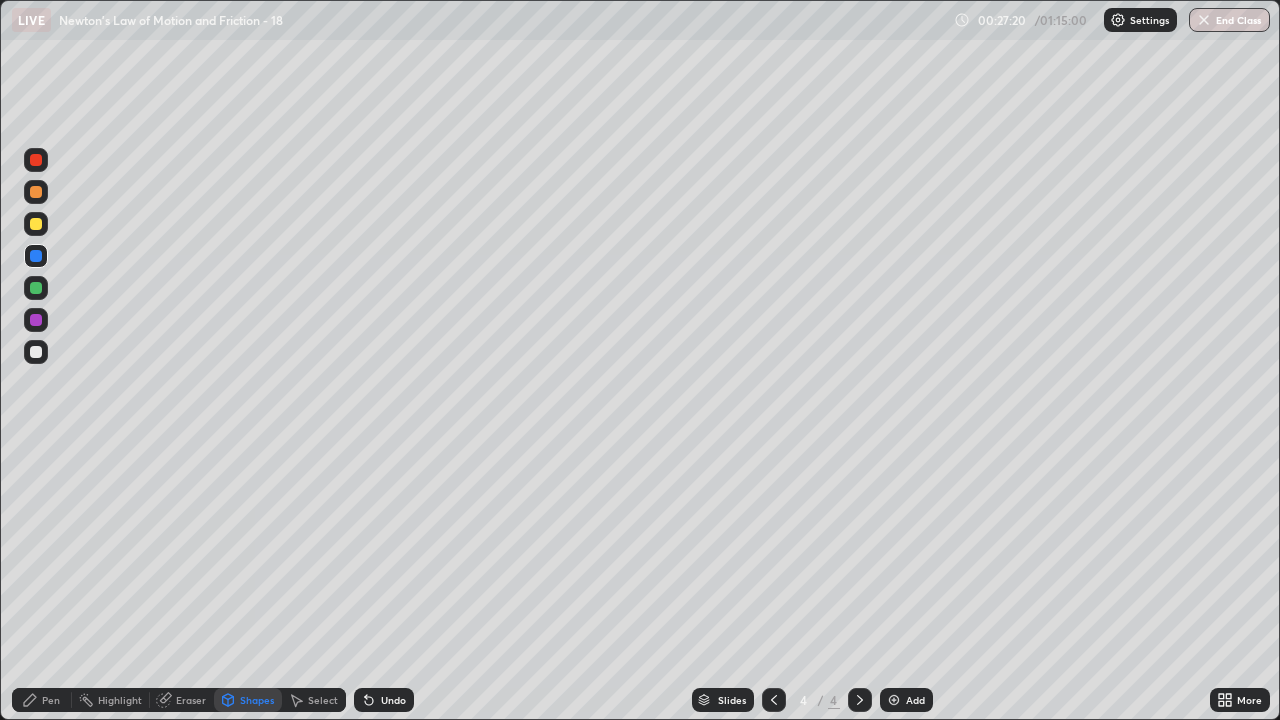 click on "Pen" at bounding box center [51, 700] 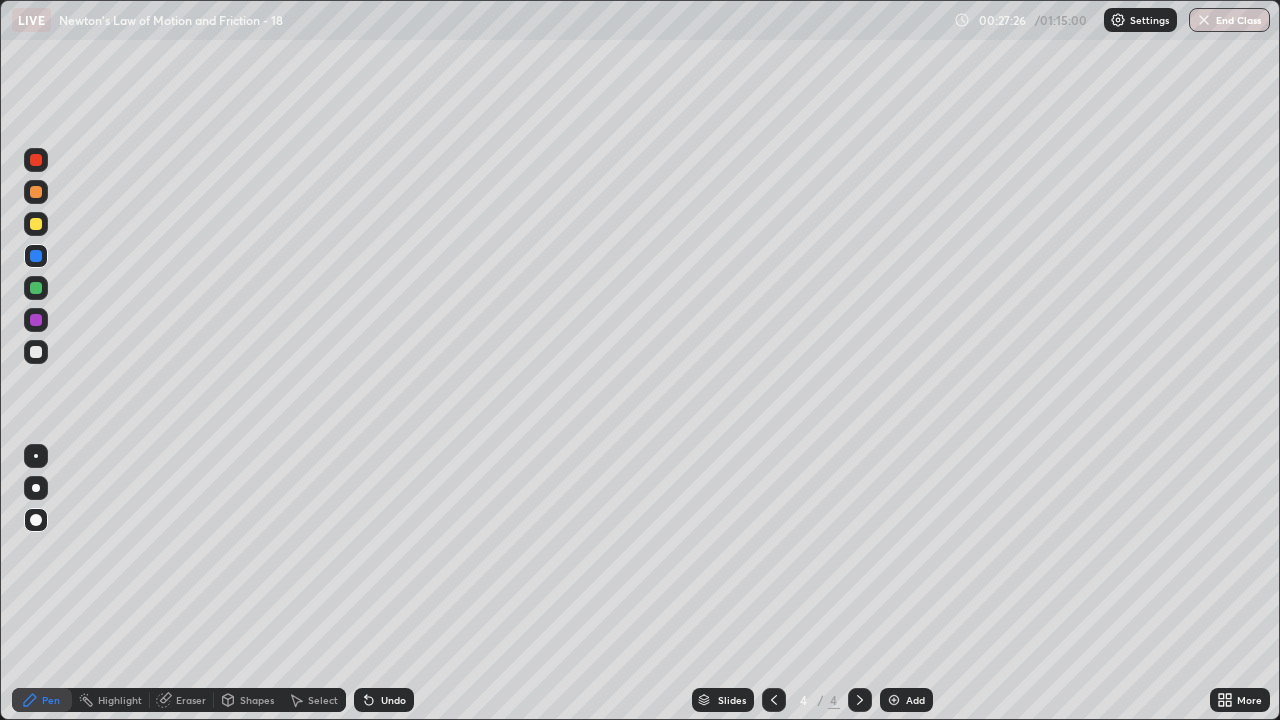 click at bounding box center (36, 352) 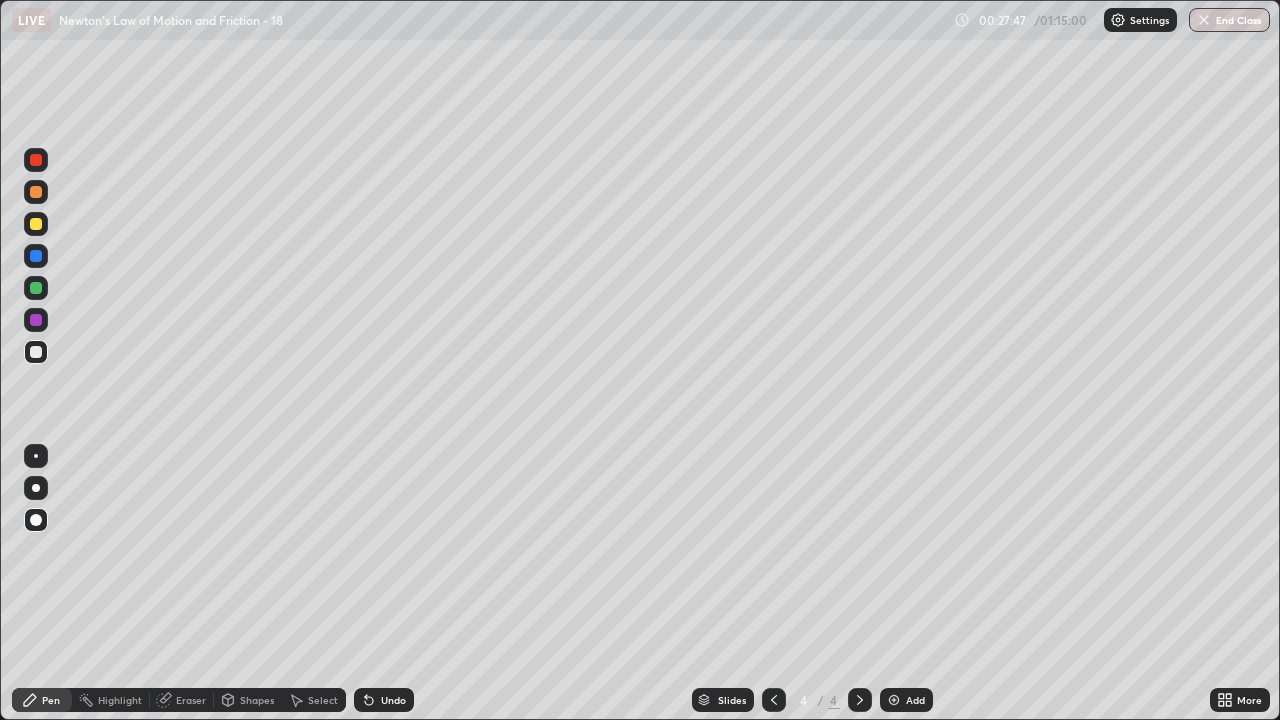 click on "Shapes" at bounding box center [257, 700] 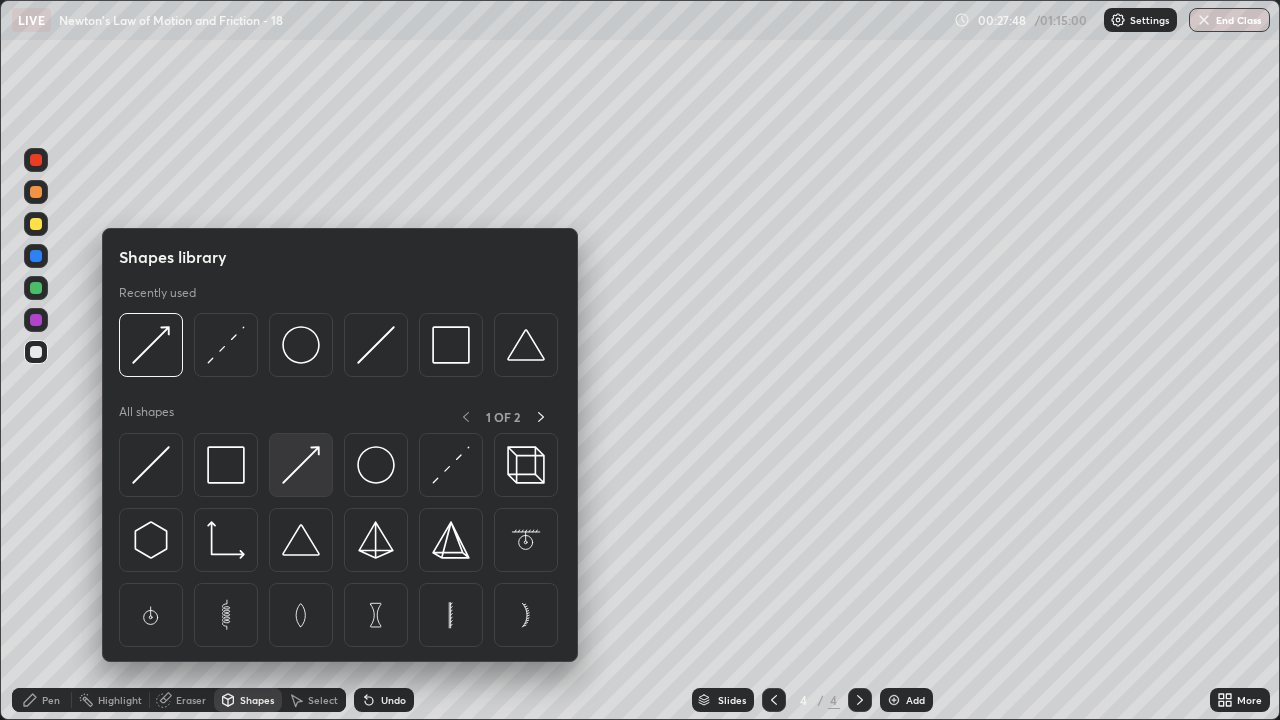 click at bounding box center [301, 465] 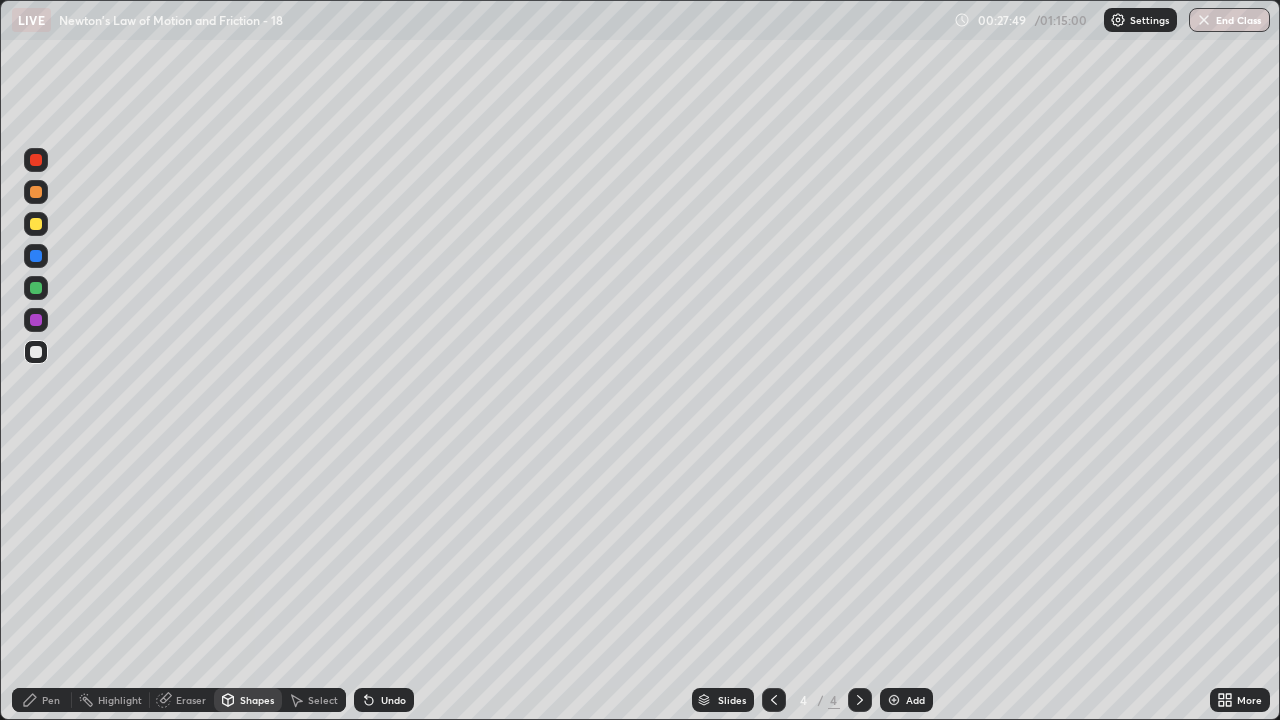 click at bounding box center [36, 320] 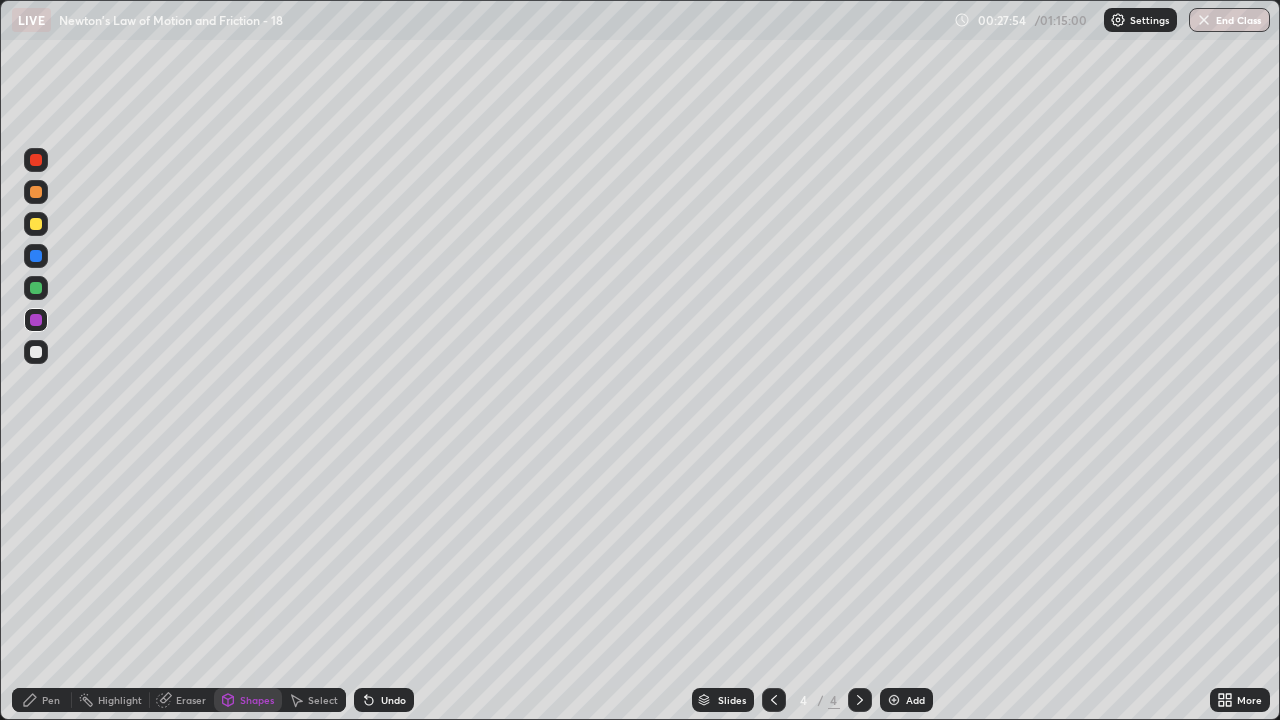 click on "Pen" at bounding box center [42, 700] 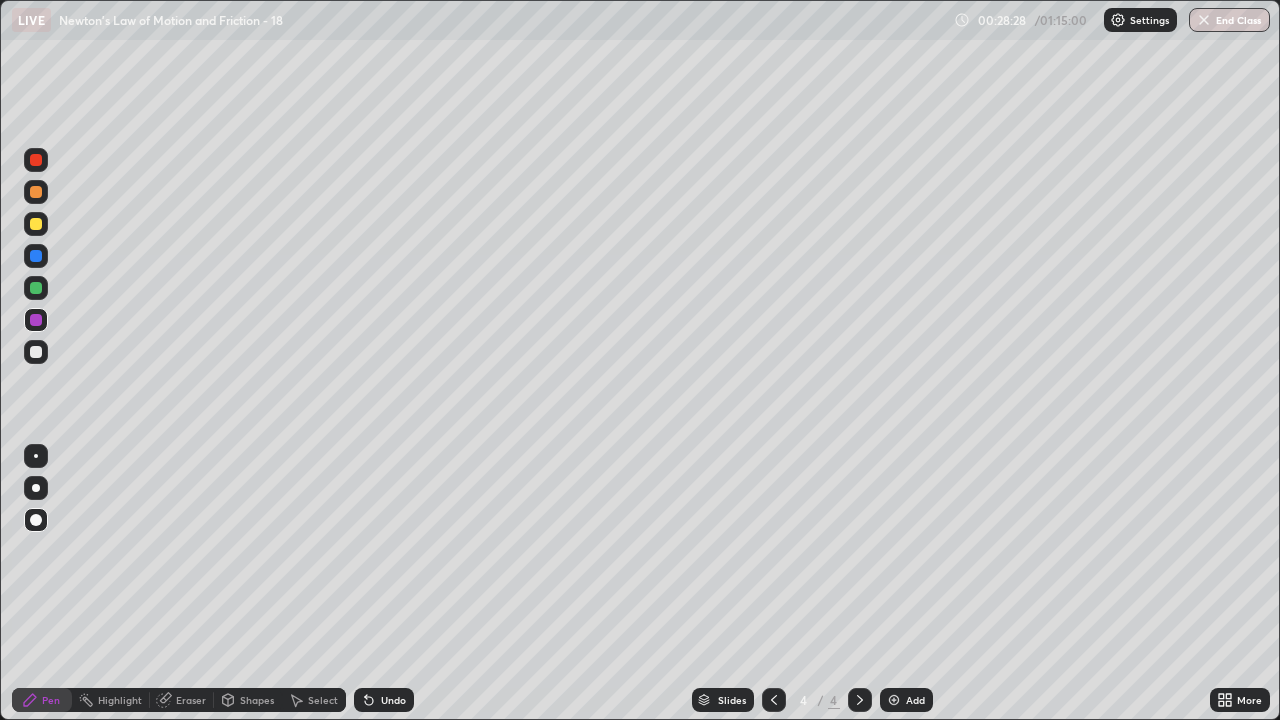 click on "Shapes" at bounding box center (257, 700) 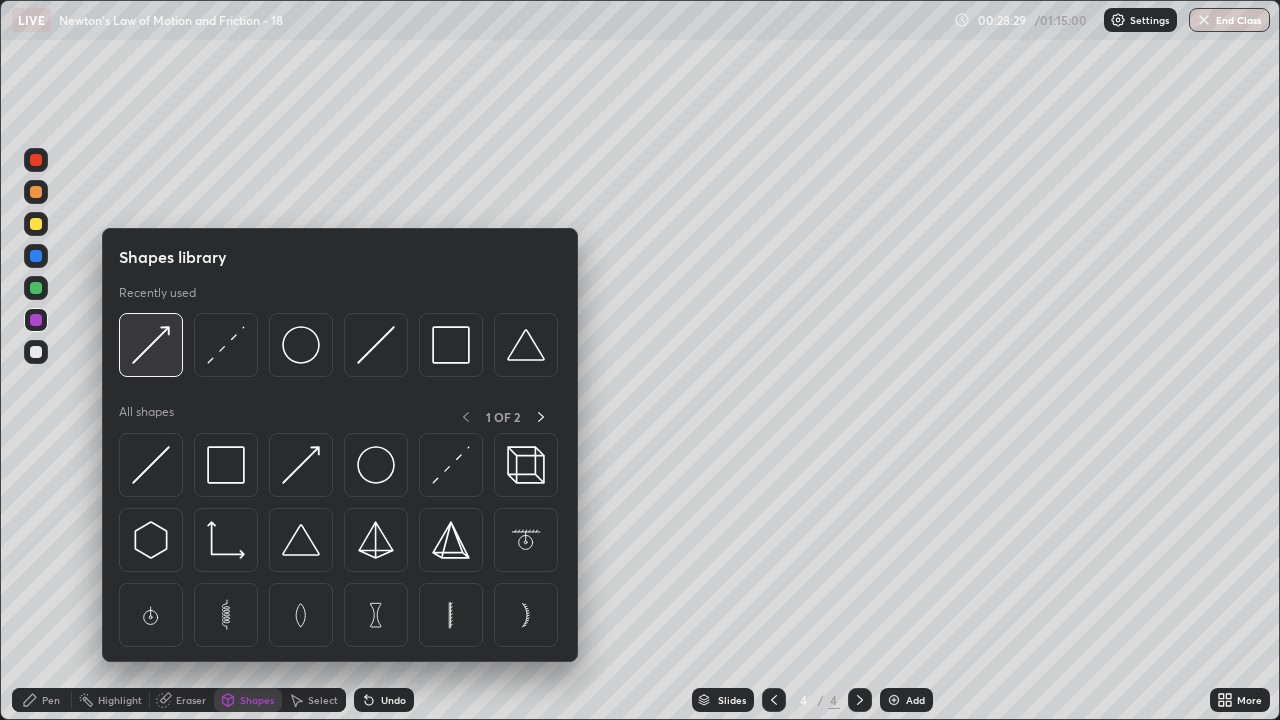 click at bounding box center (151, 345) 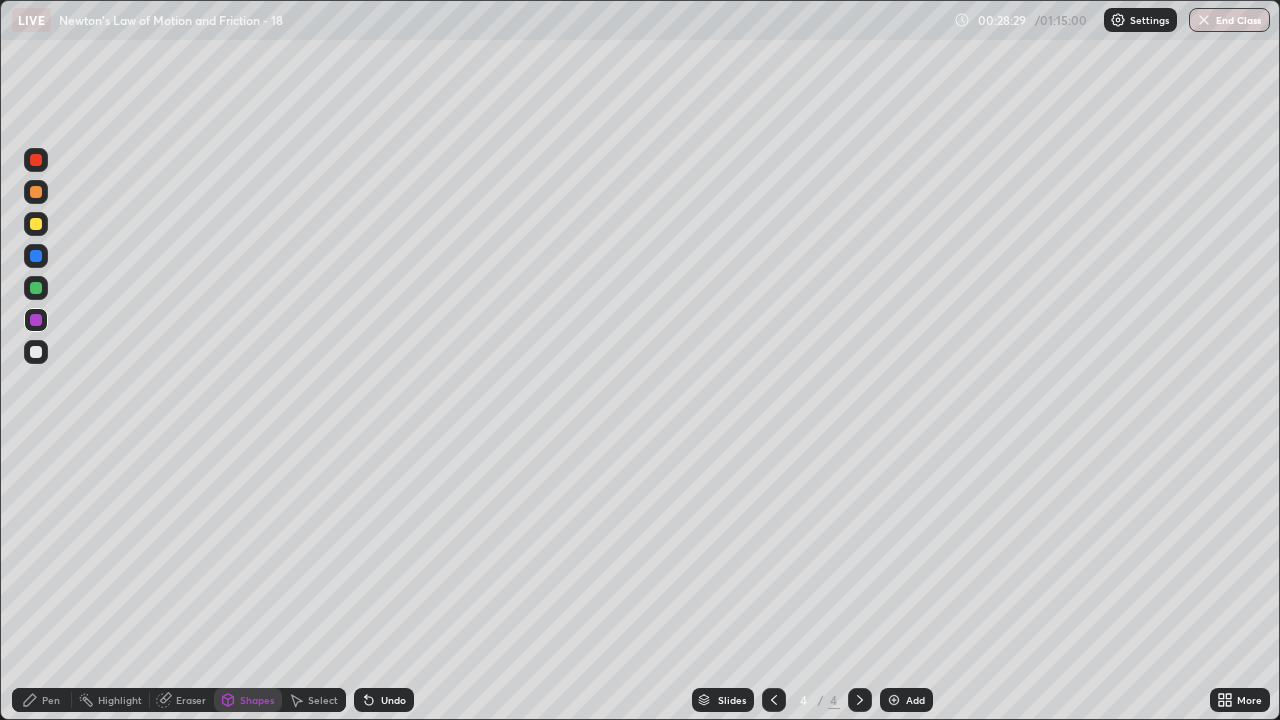 click at bounding box center (36, 256) 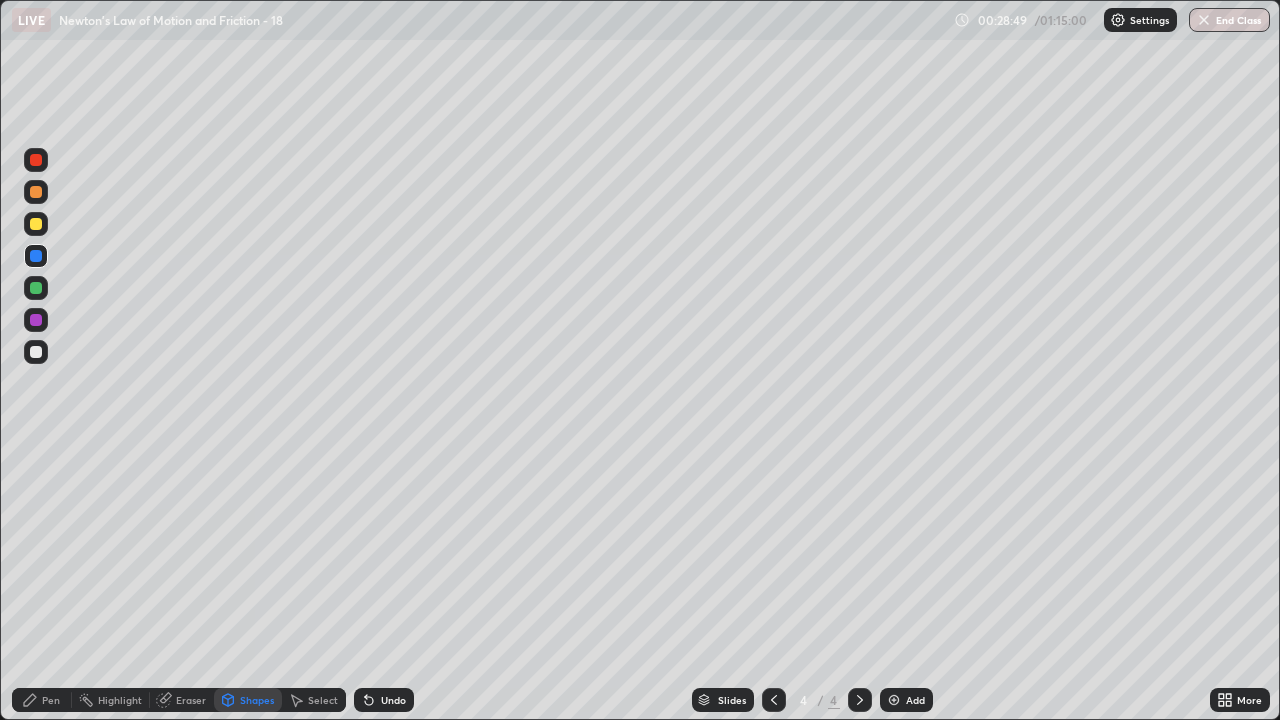 click 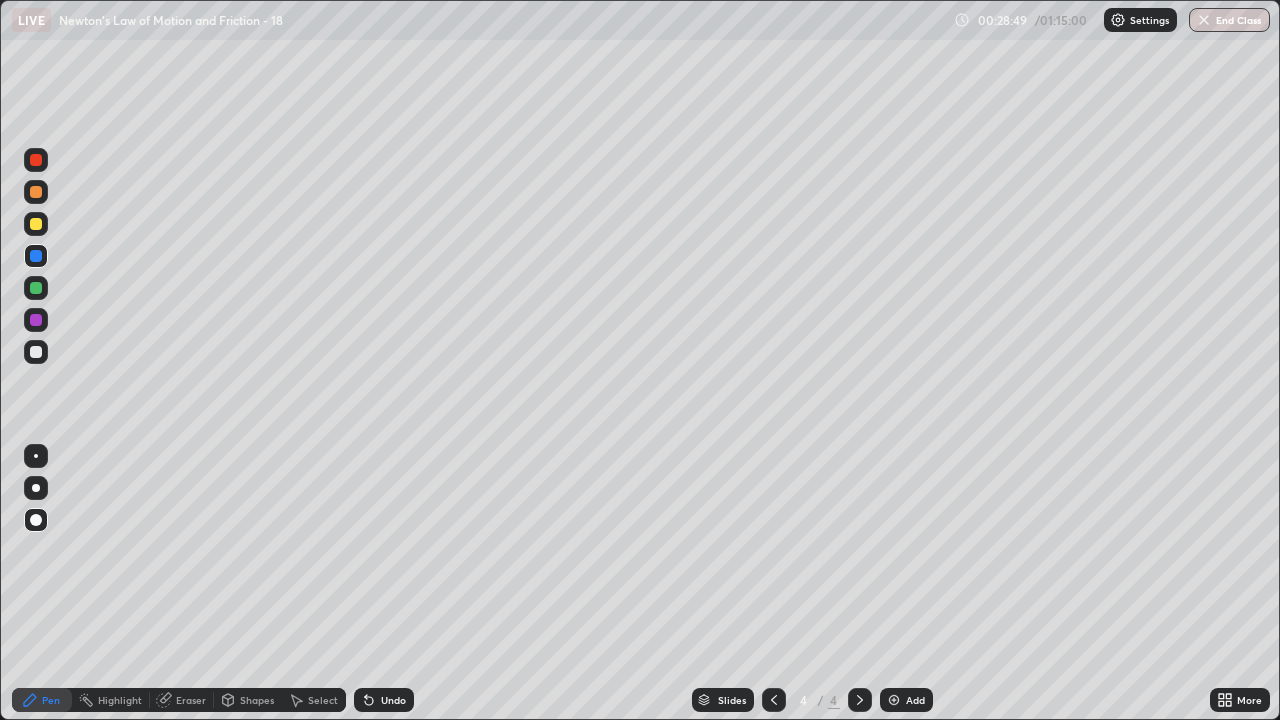 click at bounding box center (36, 352) 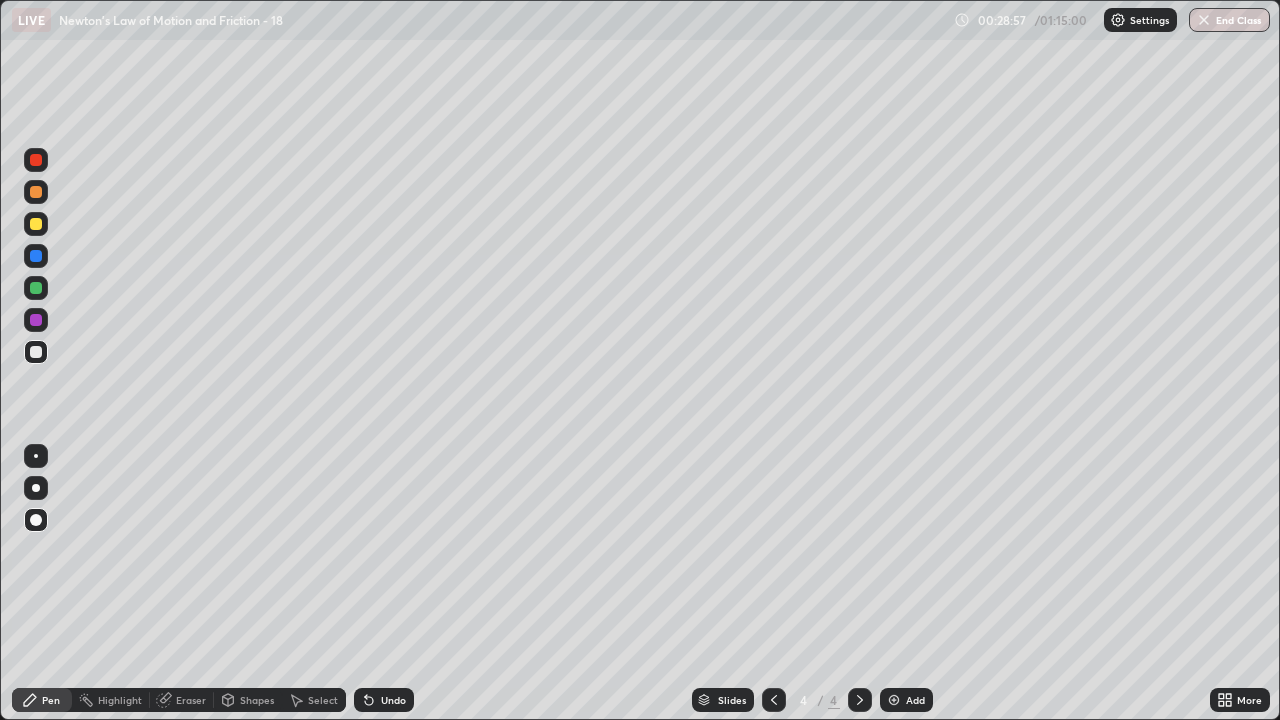 click at bounding box center [36, 288] 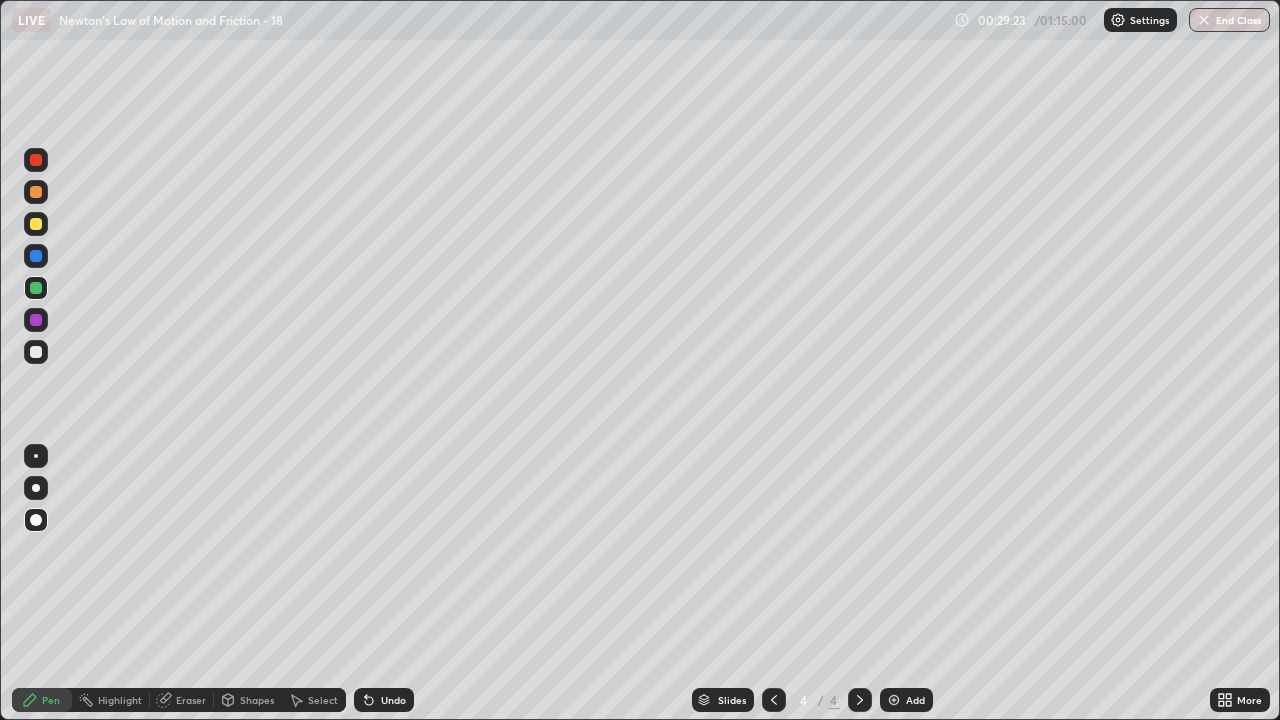 click on "Shapes" at bounding box center [257, 700] 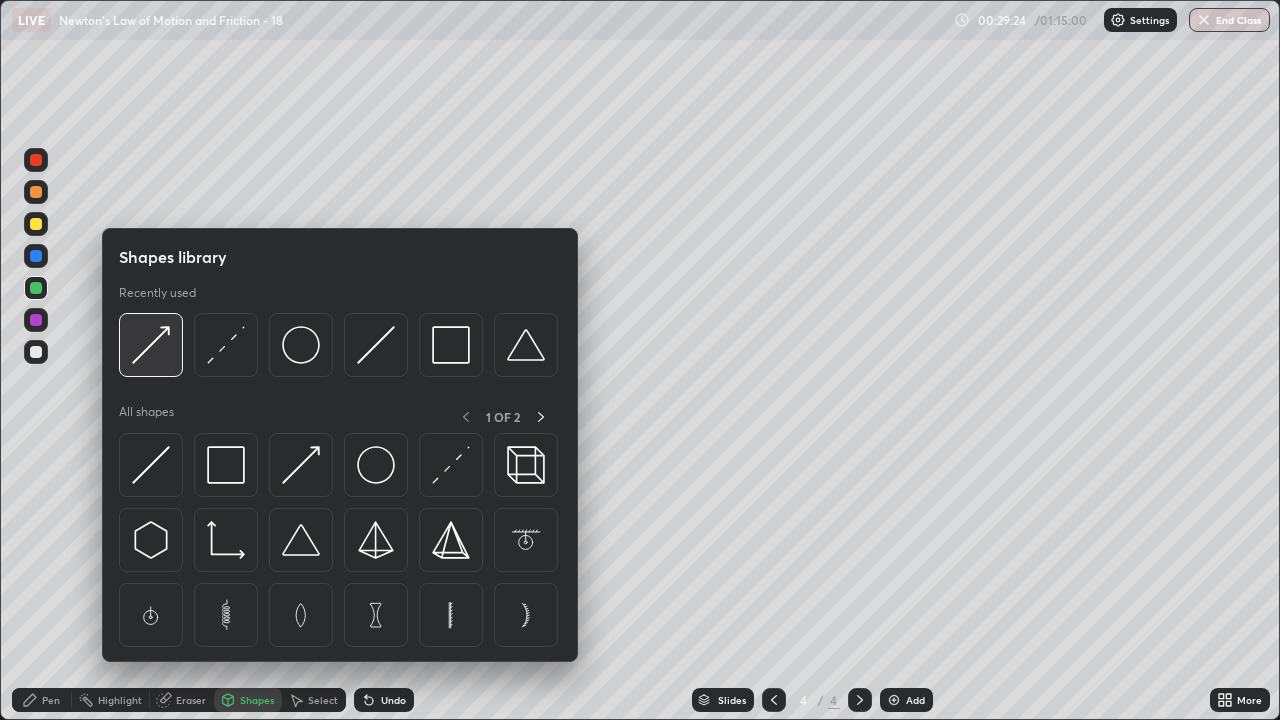 click at bounding box center (151, 345) 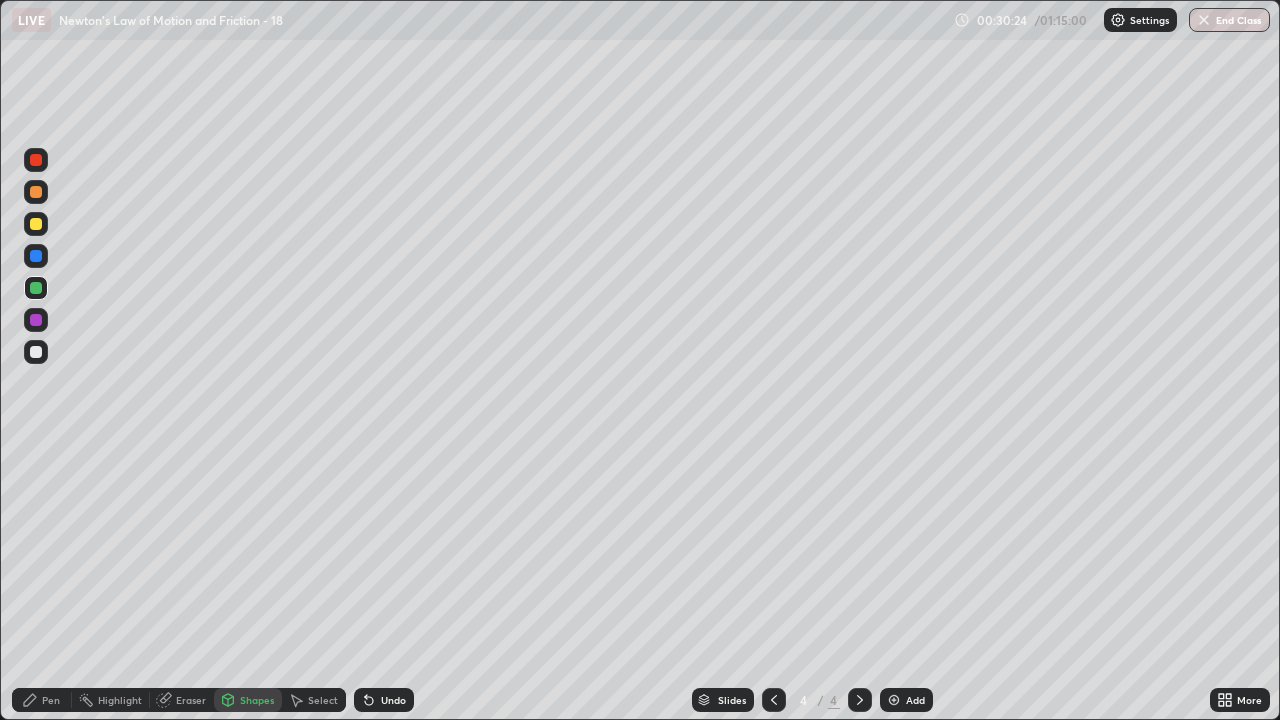 click at bounding box center [36, 352] 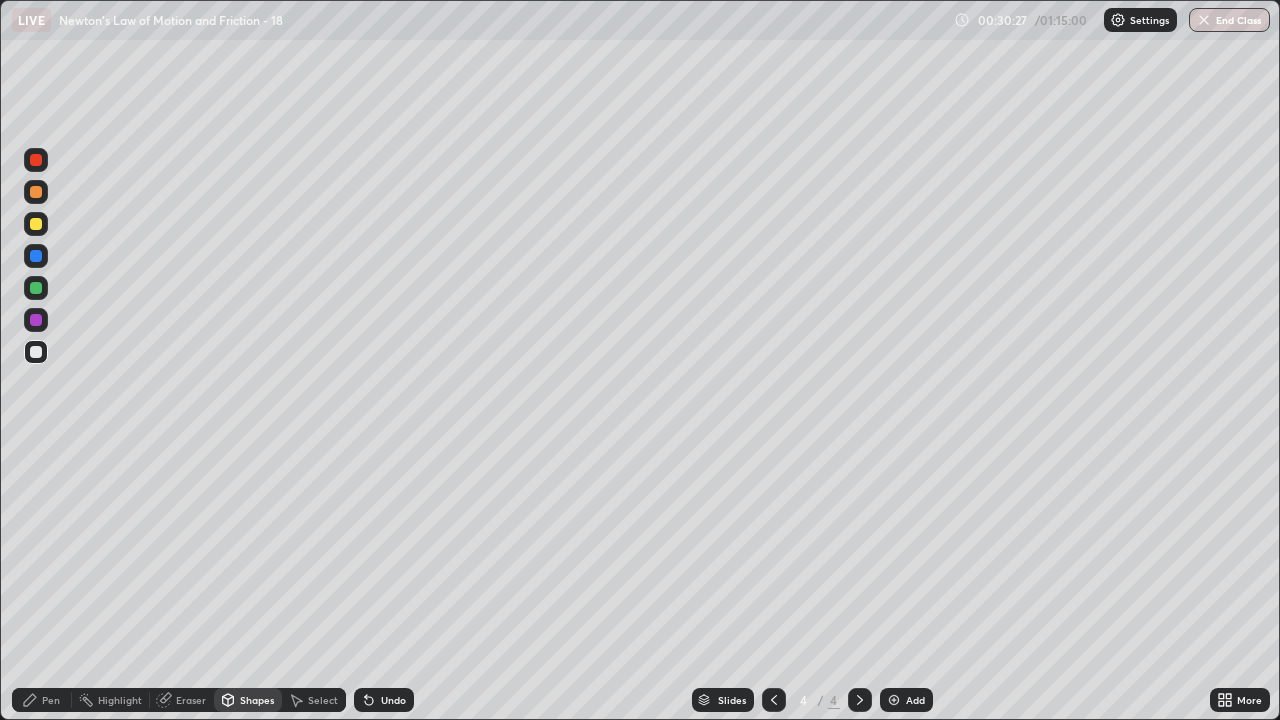 click at bounding box center [36, 224] 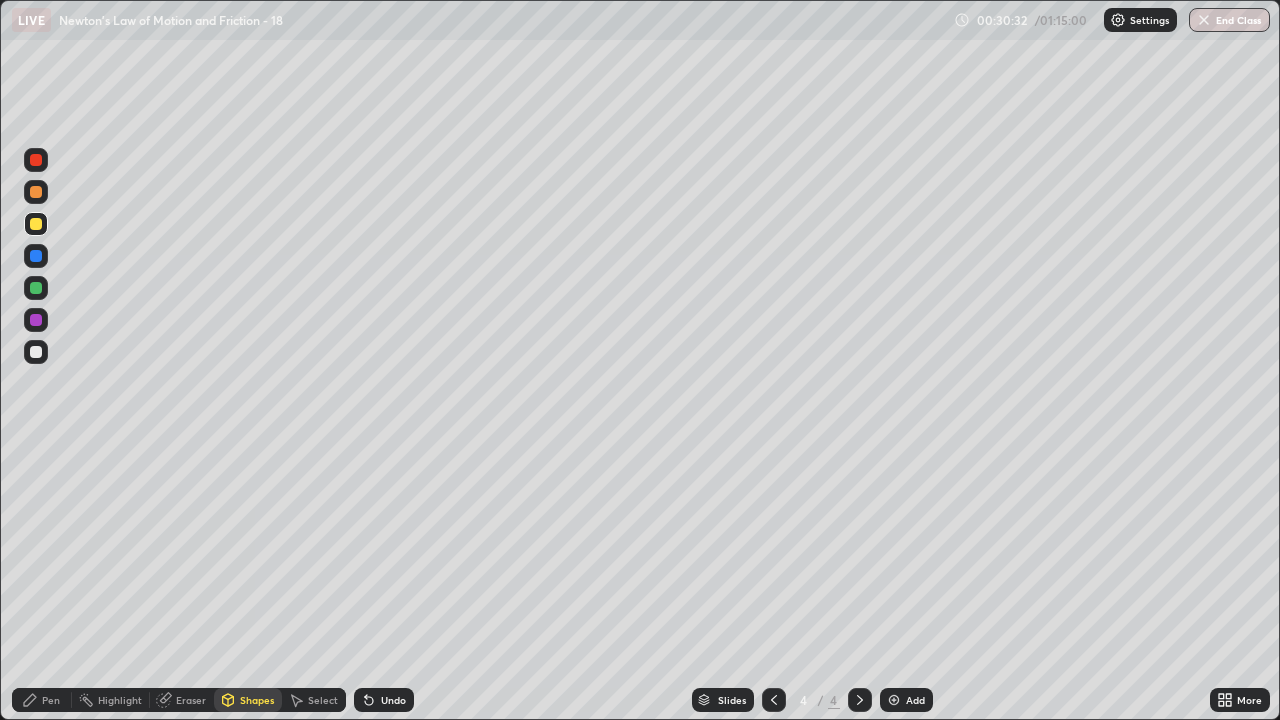 click on "Undo" at bounding box center (393, 700) 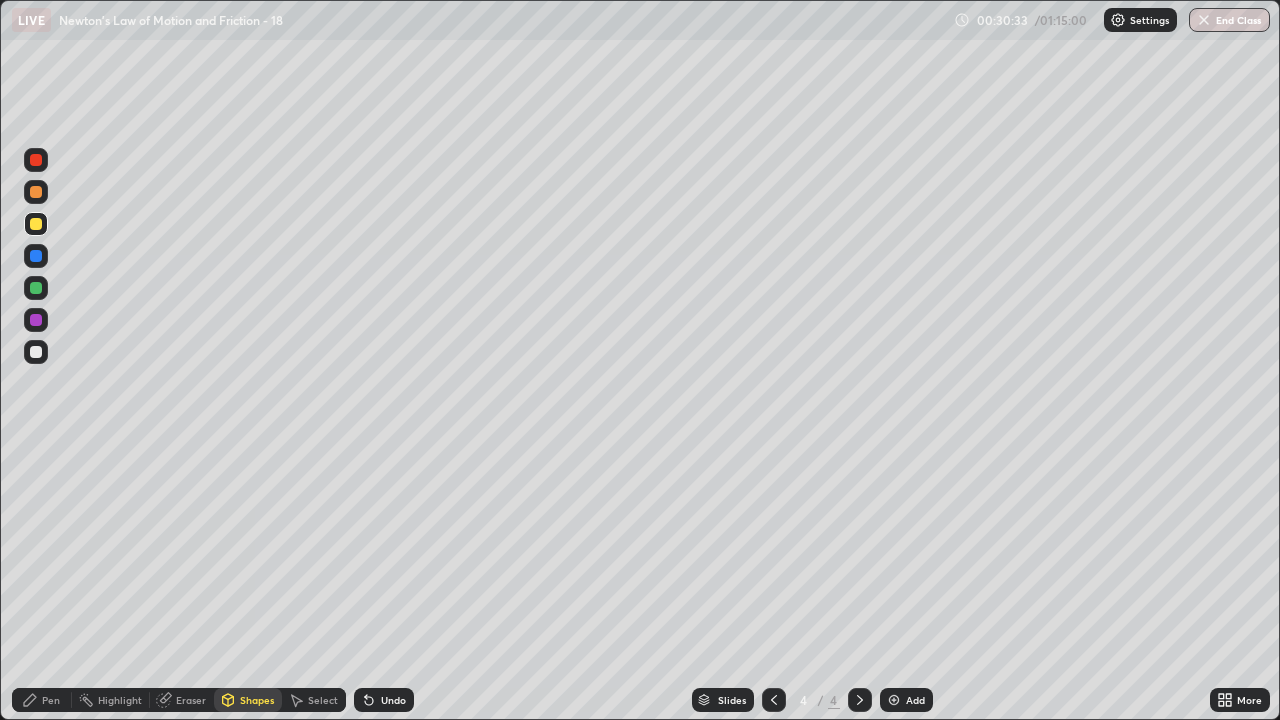 click on "Pen" at bounding box center (51, 700) 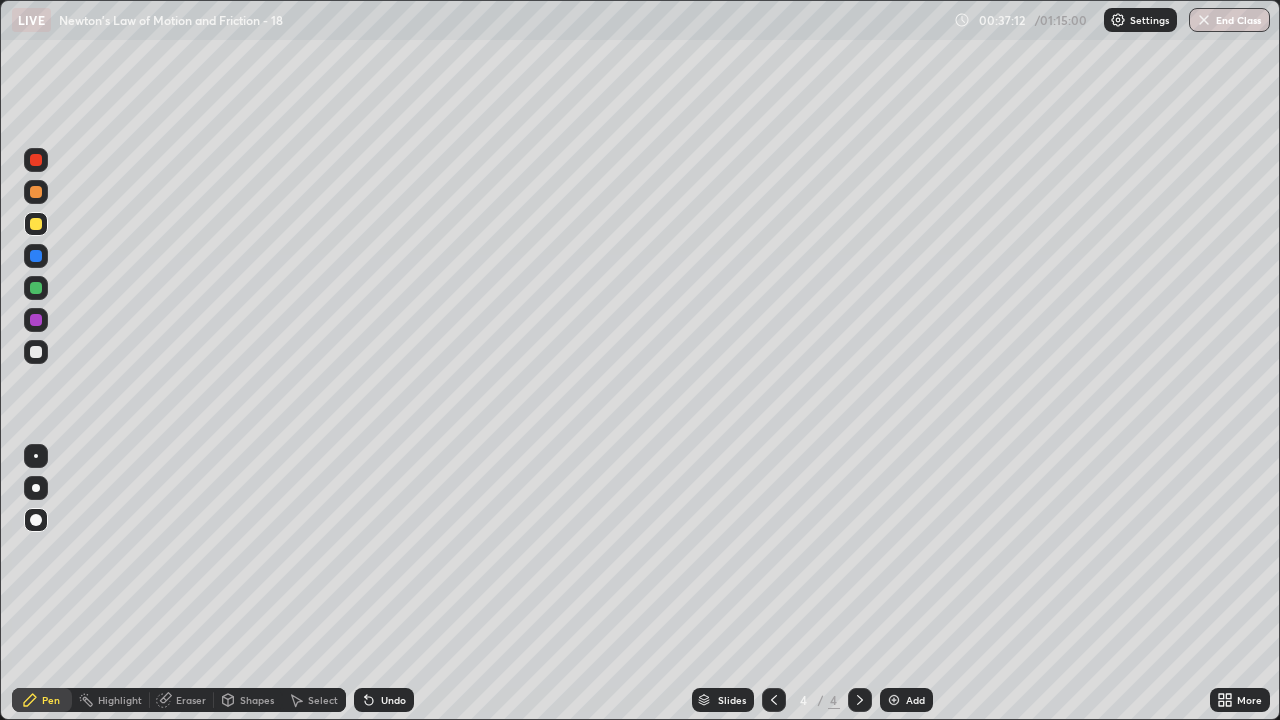 click on "Add" at bounding box center (915, 700) 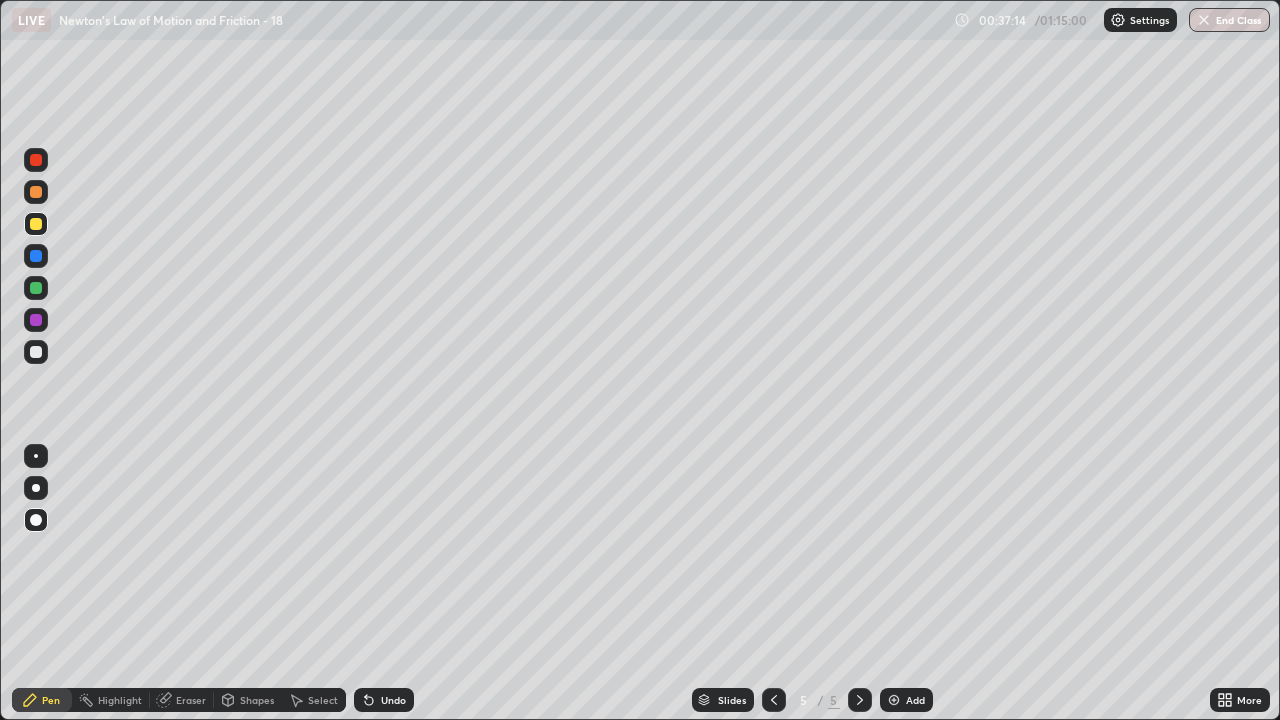click on "Shapes" at bounding box center [248, 700] 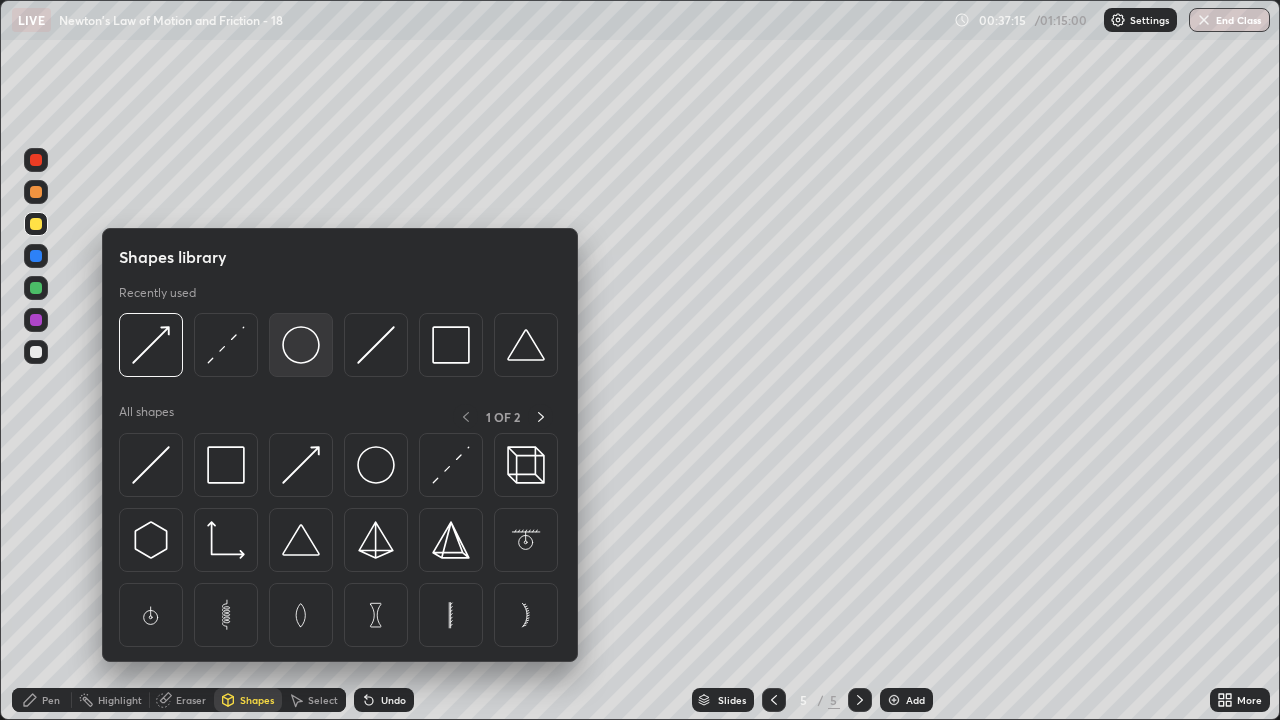 click at bounding box center [301, 345] 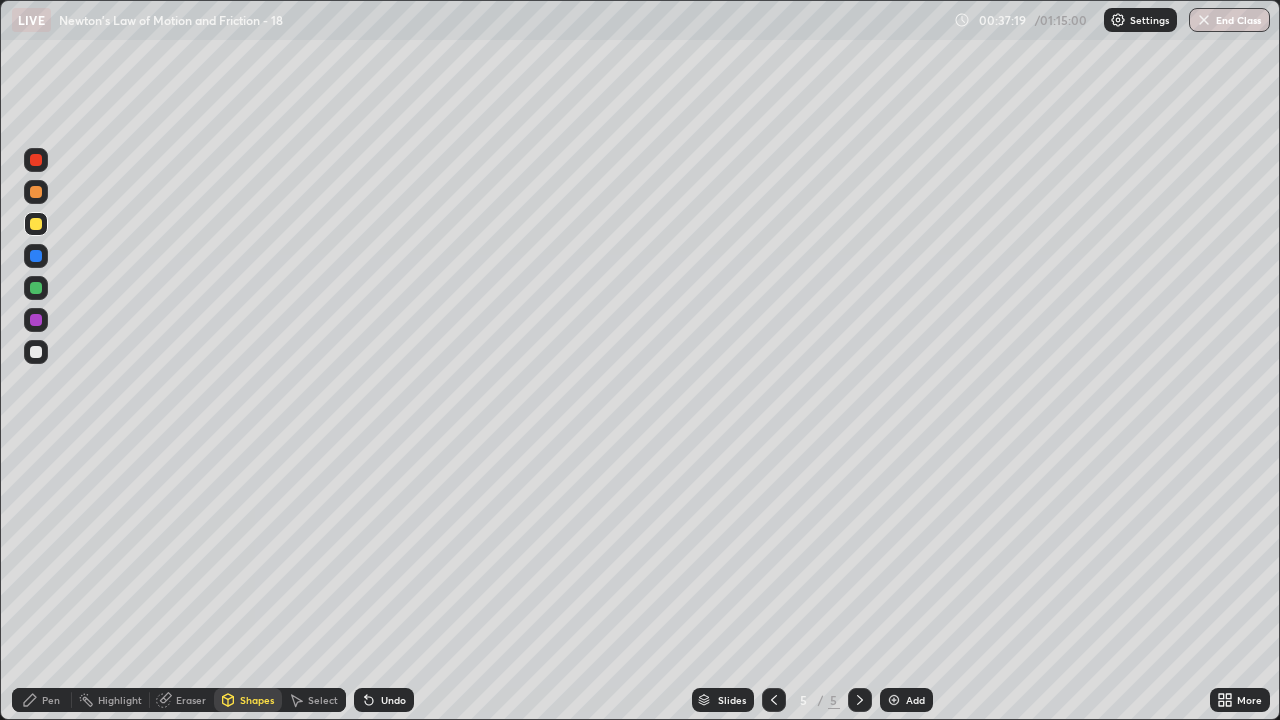 click on "Shapes" at bounding box center (248, 700) 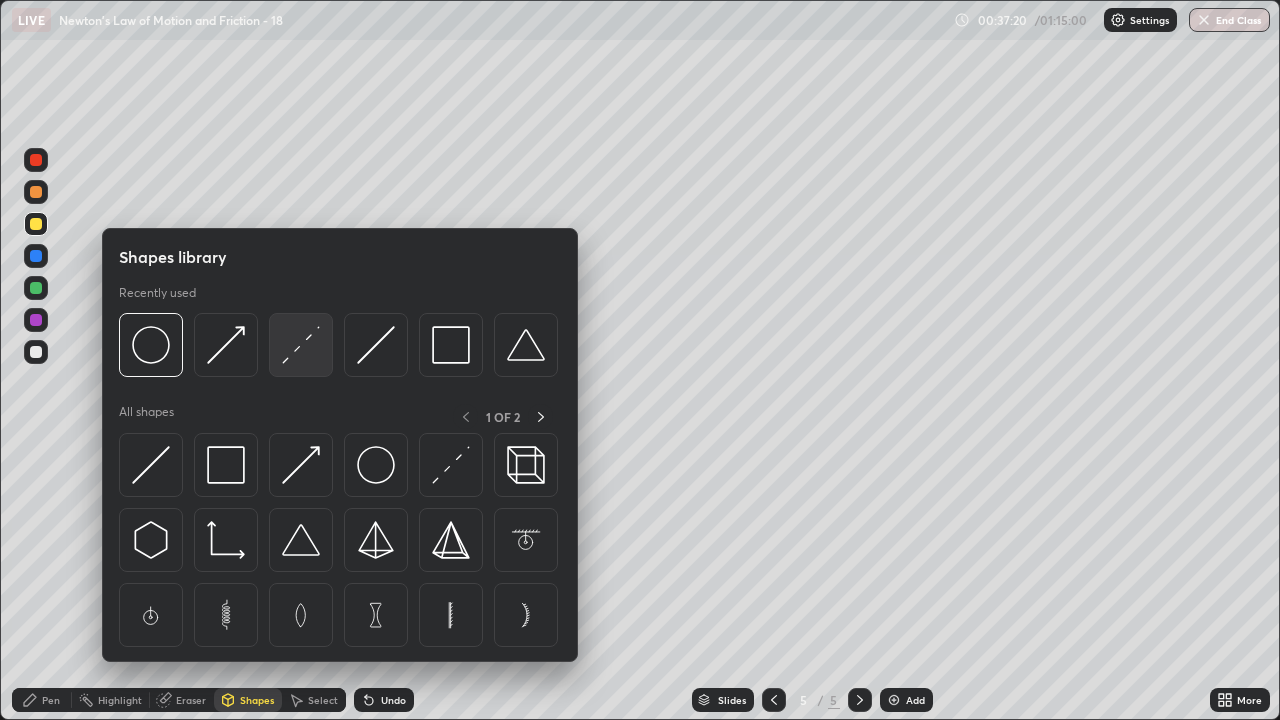 click at bounding box center (301, 345) 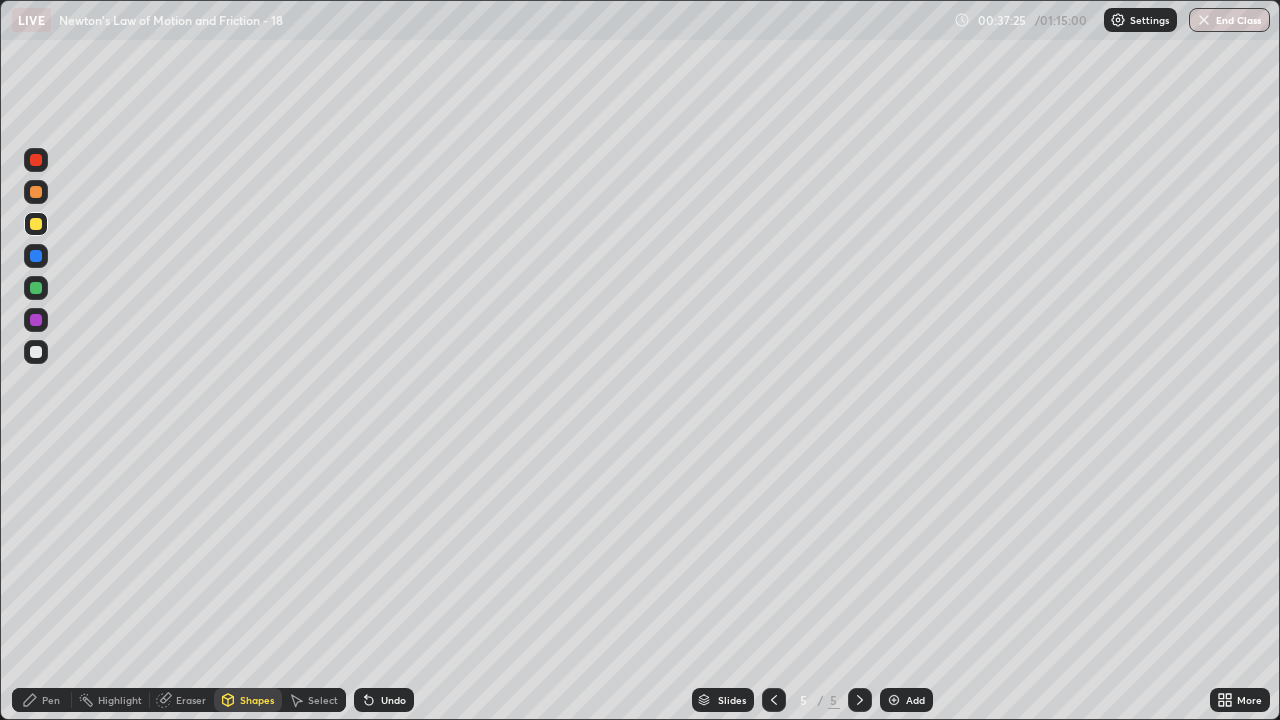 click on "Undo" at bounding box center (393, 700) 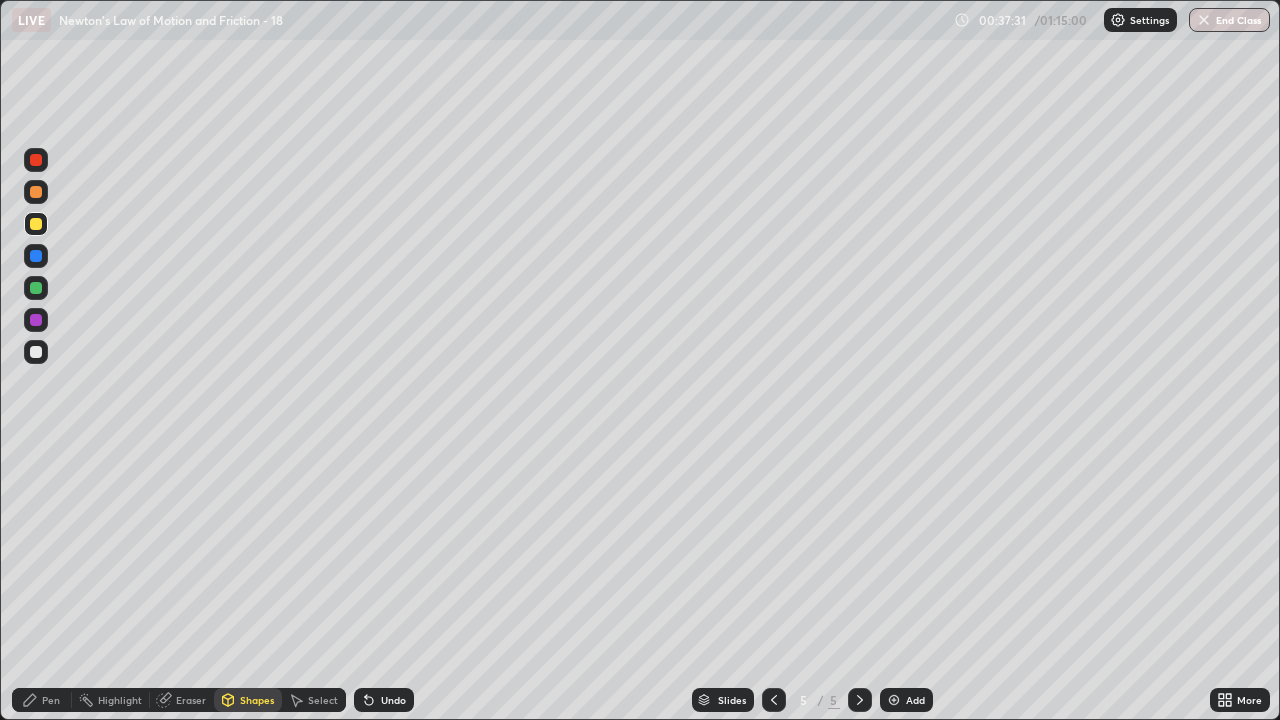 click on "Pen" at bounding box center (51, 700) 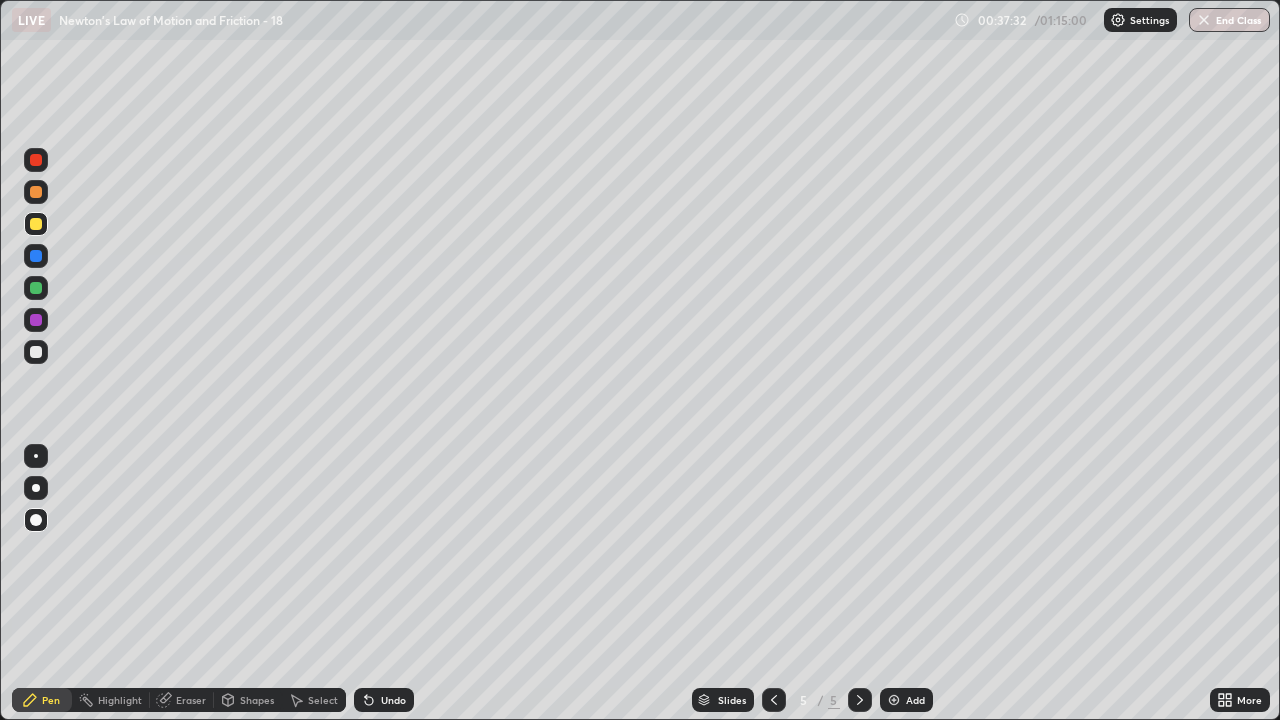 click at bounding box center (36, 352) 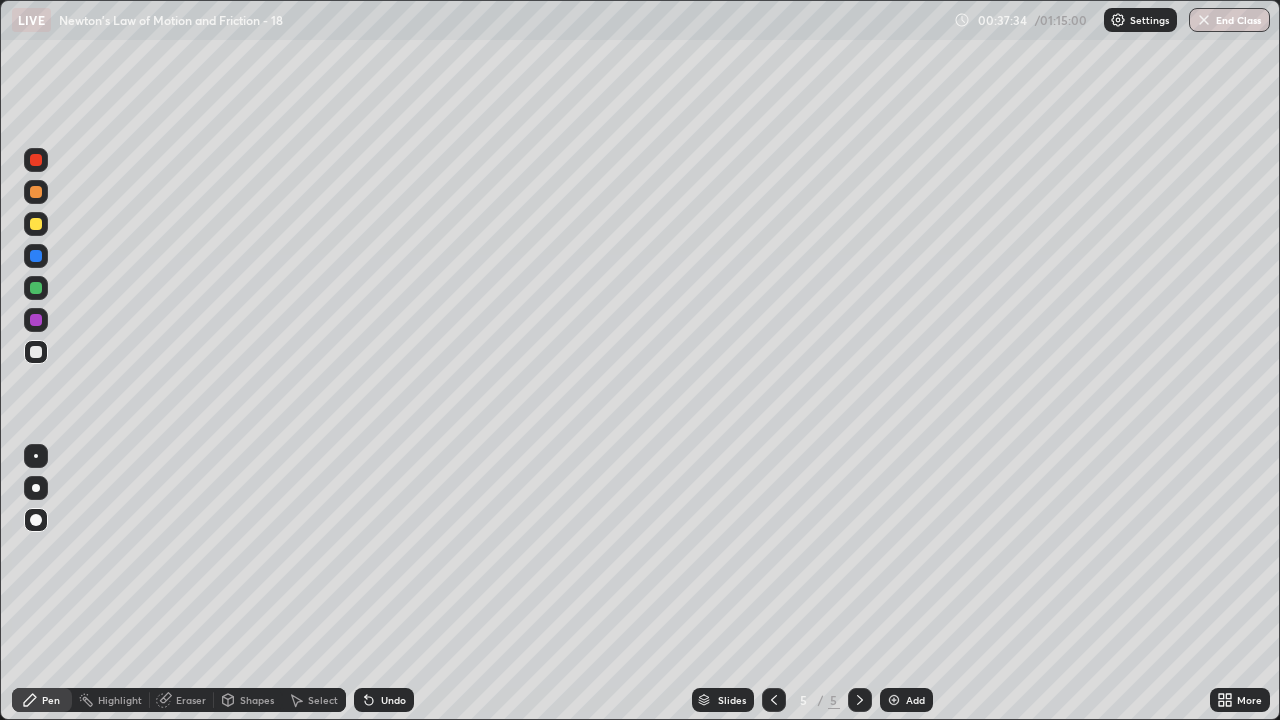 click on "Undo" at bounding box center [393, 700] 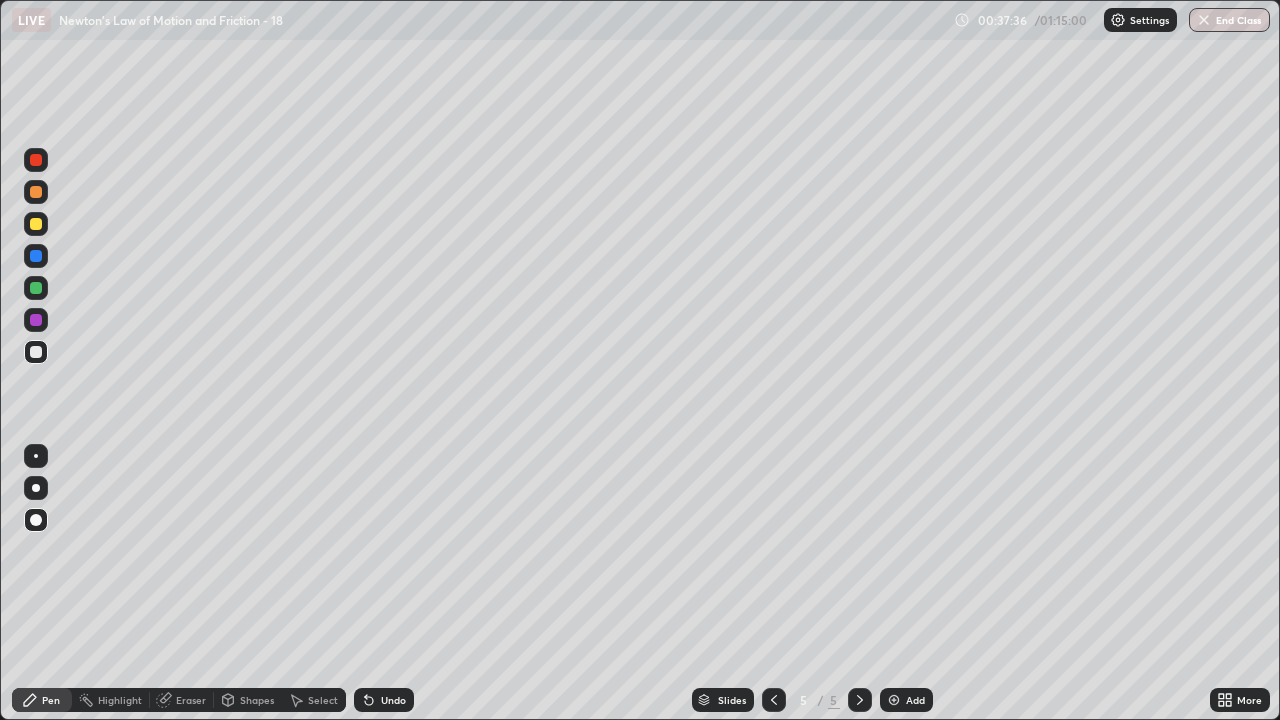 click on "Shapes" at bounding box center (248, 700) 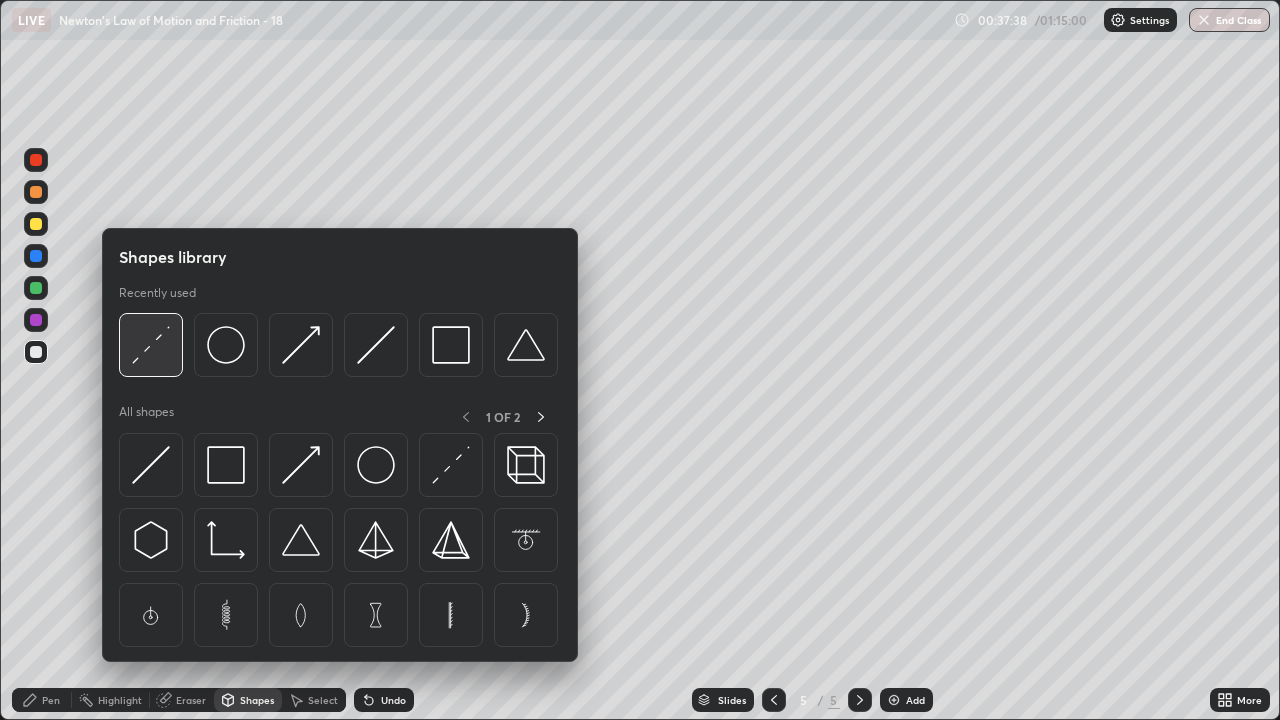 click at bounding box center (151, 345) 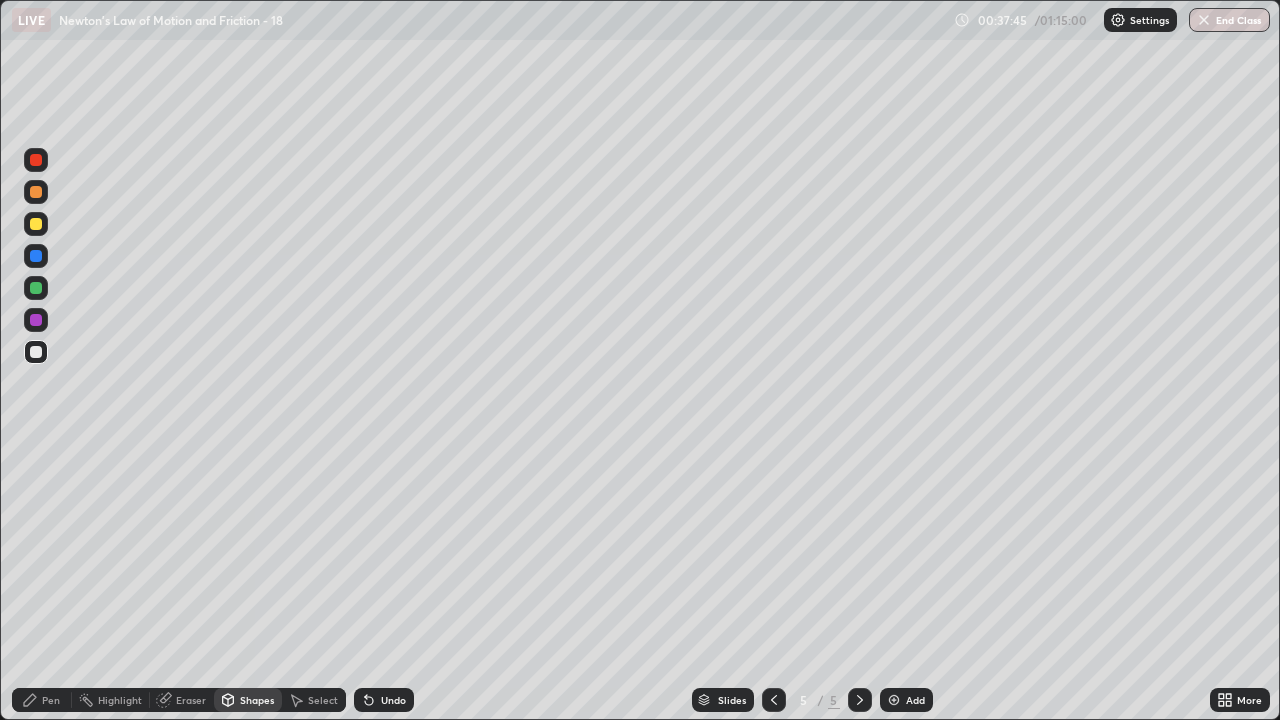 click on "Pen" at bounding box center [51, 700] 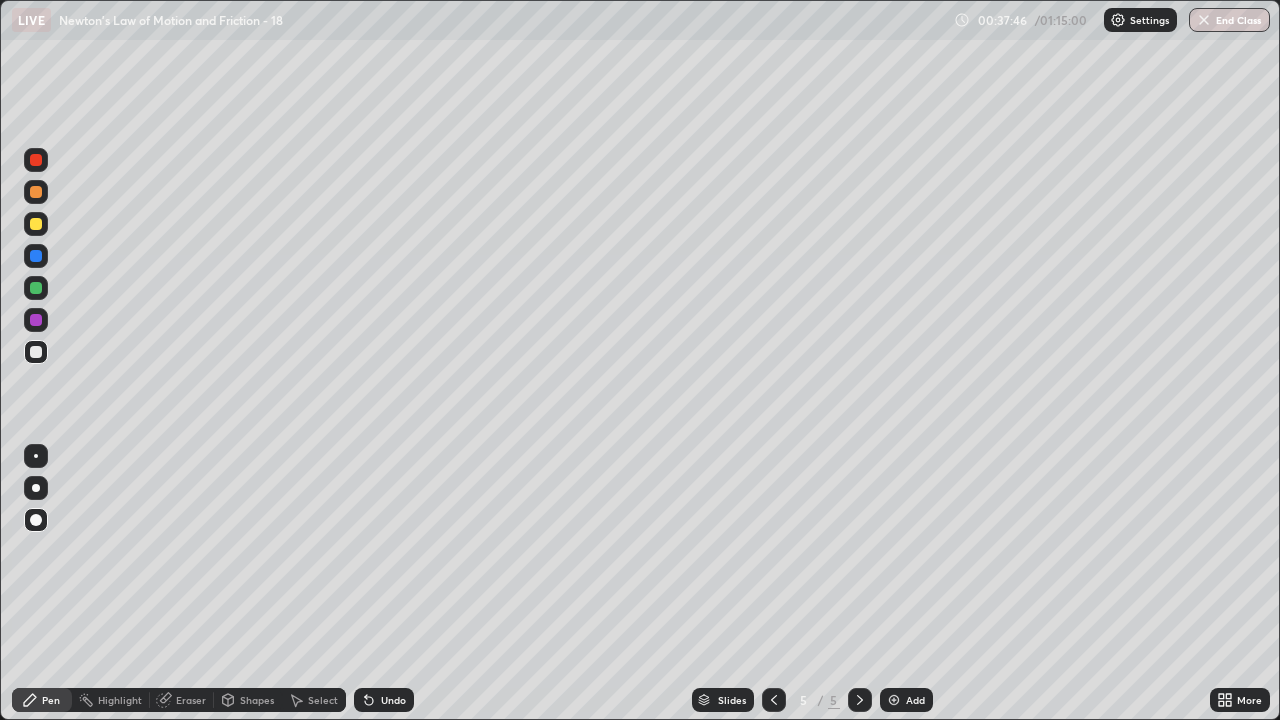 click at bounding box center [36, 320] 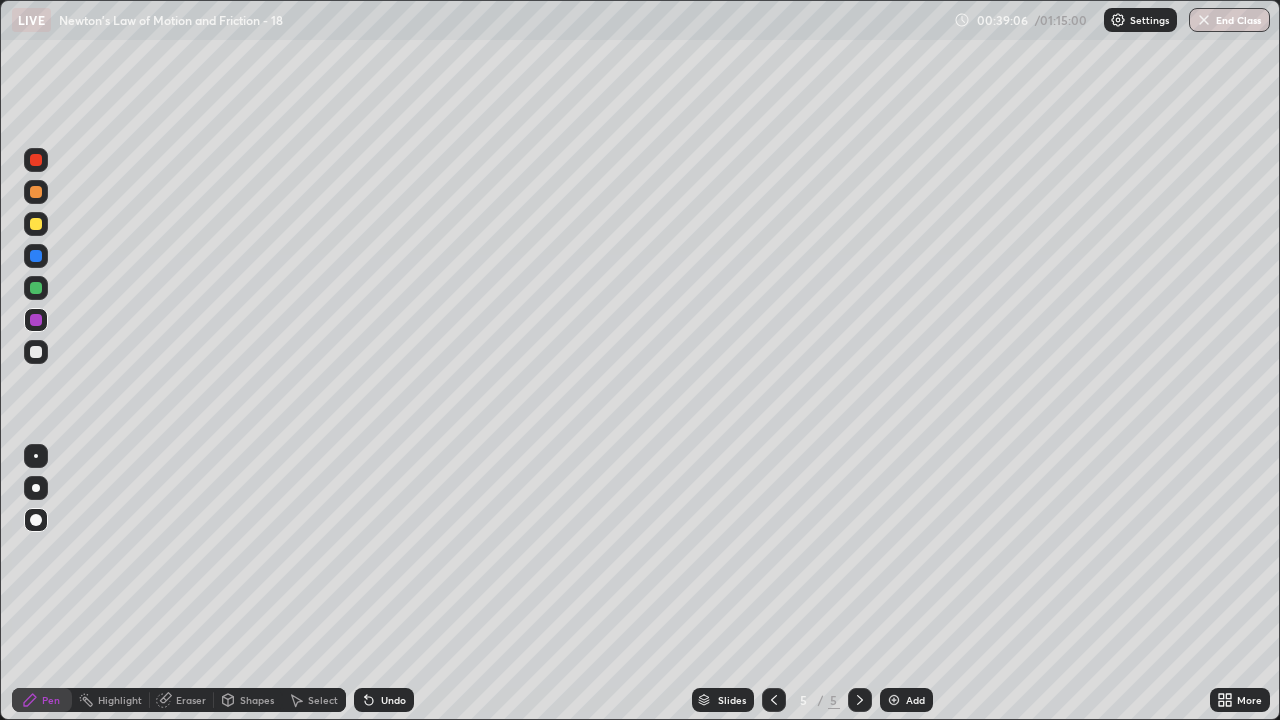 click on "Shapes" at bounding box center (248, 700) 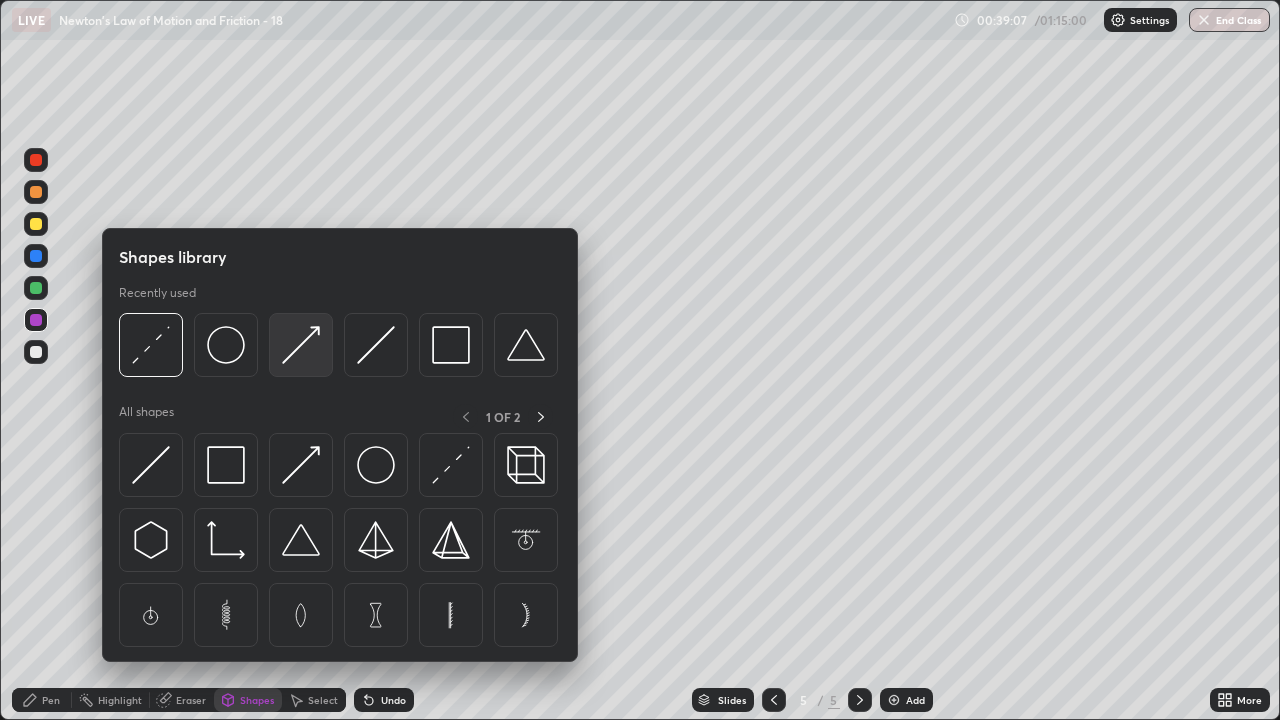 click at bounding box center [301, 345] 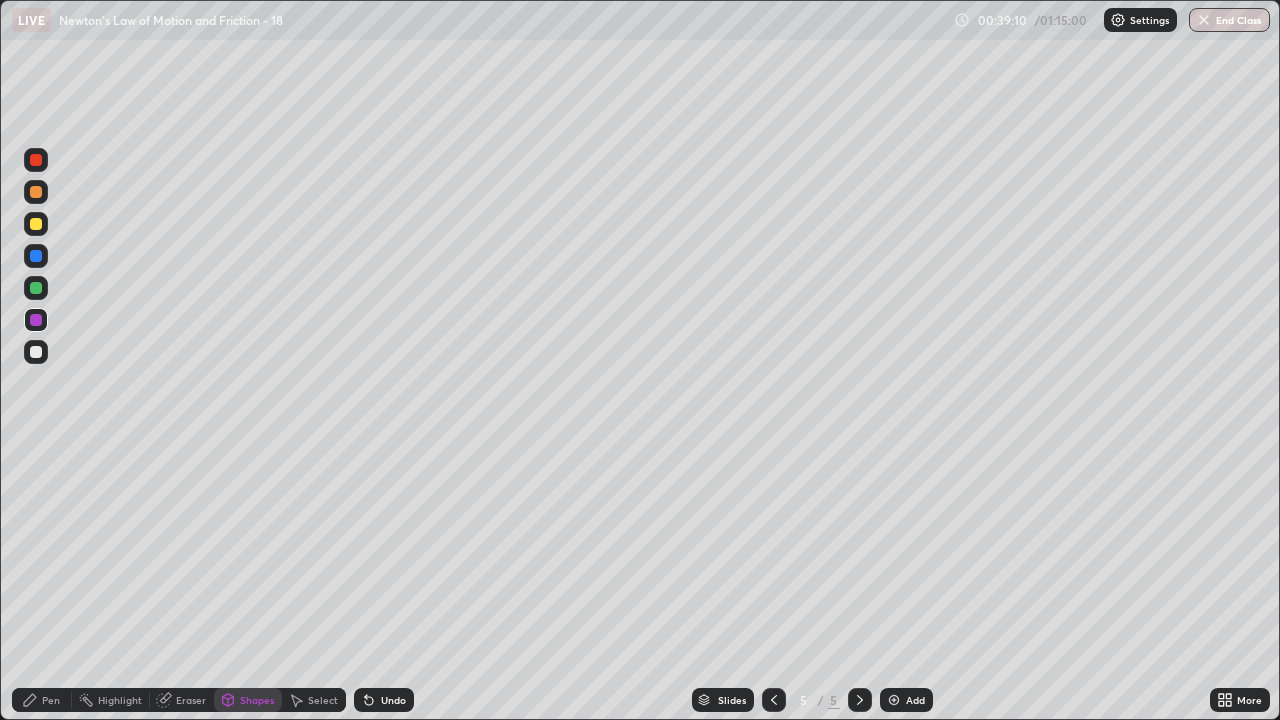 click at bounding box center [36, 288] 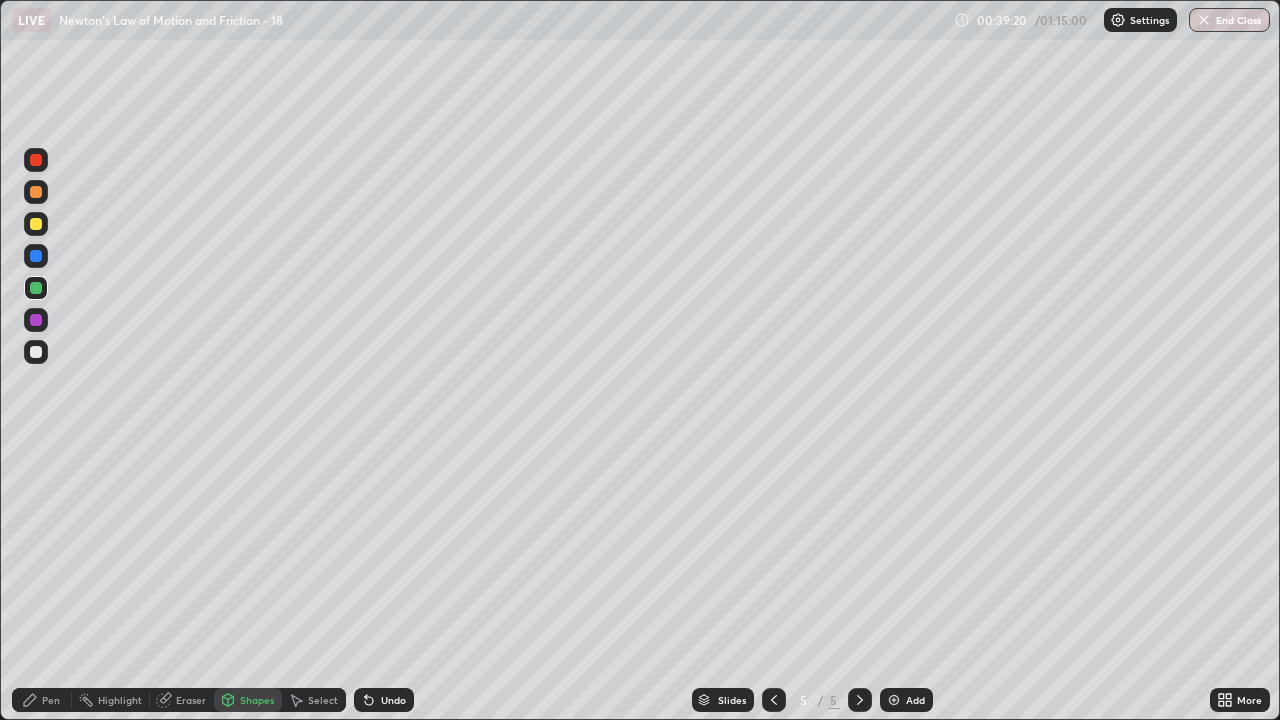 click on "Pen" at bounding box center [51, 700] 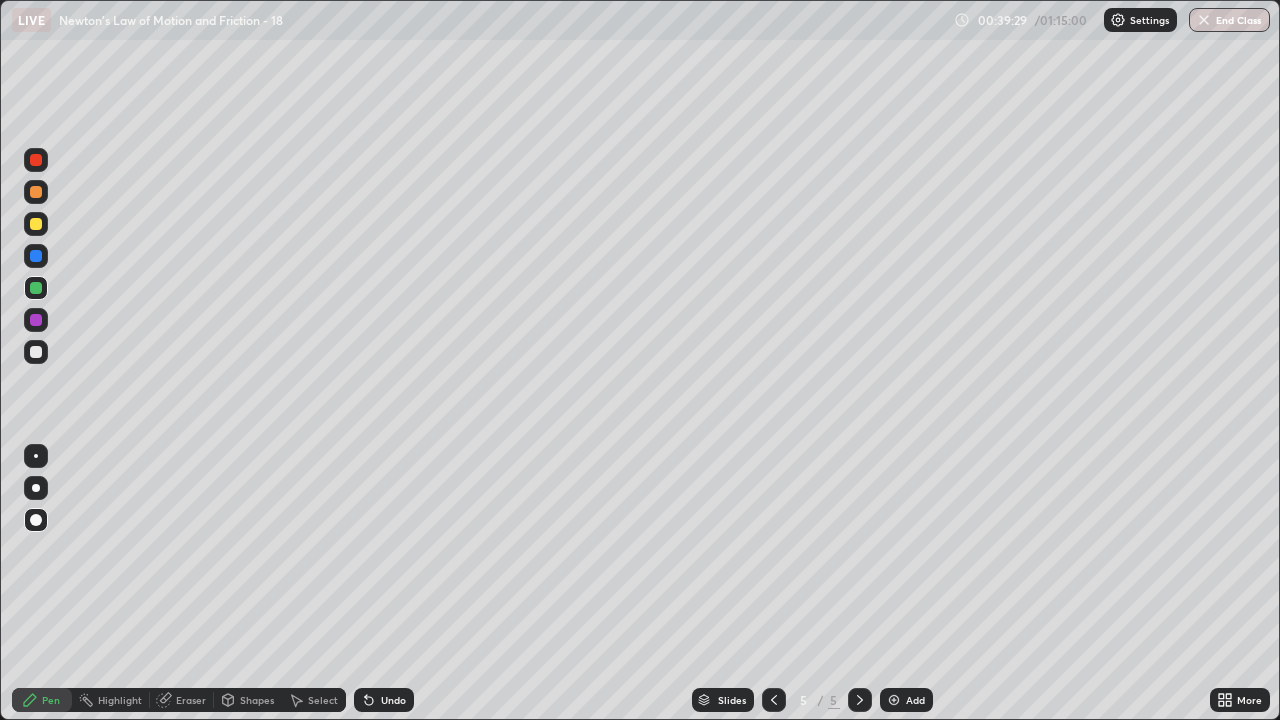 click on "Shapes" at bounding box center (257, 700) 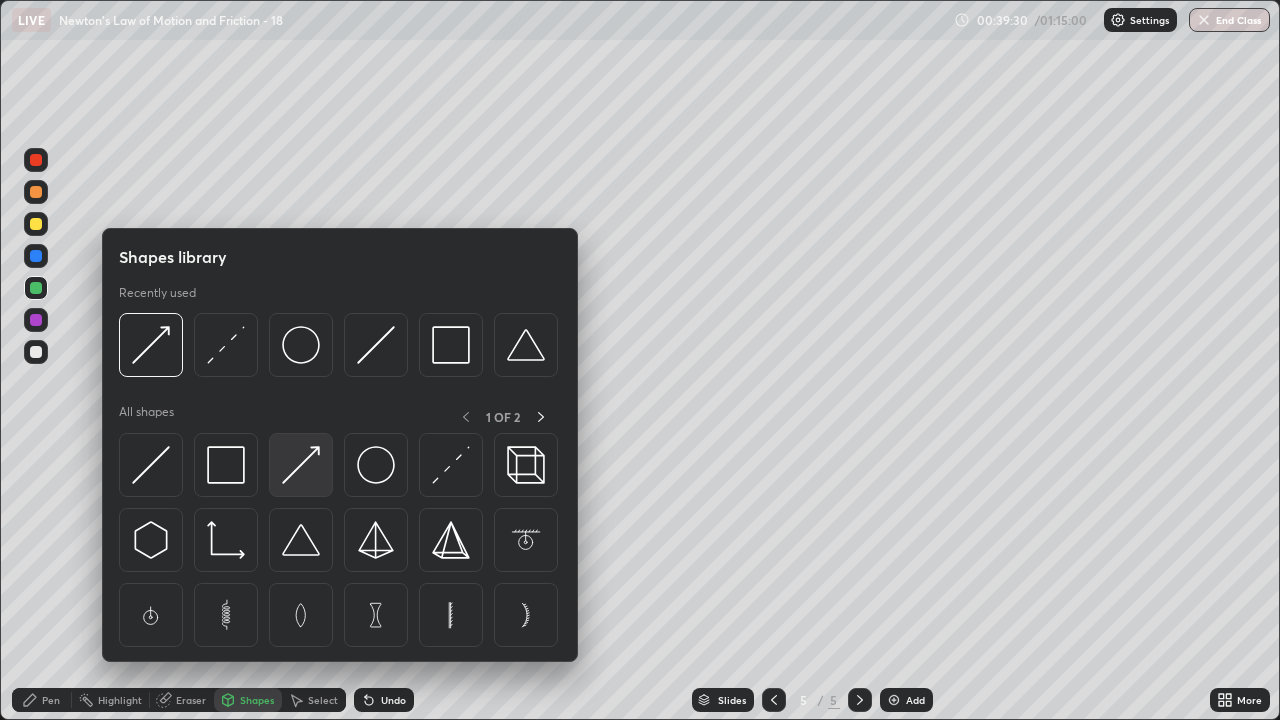 click at bounding box center (301, 465) 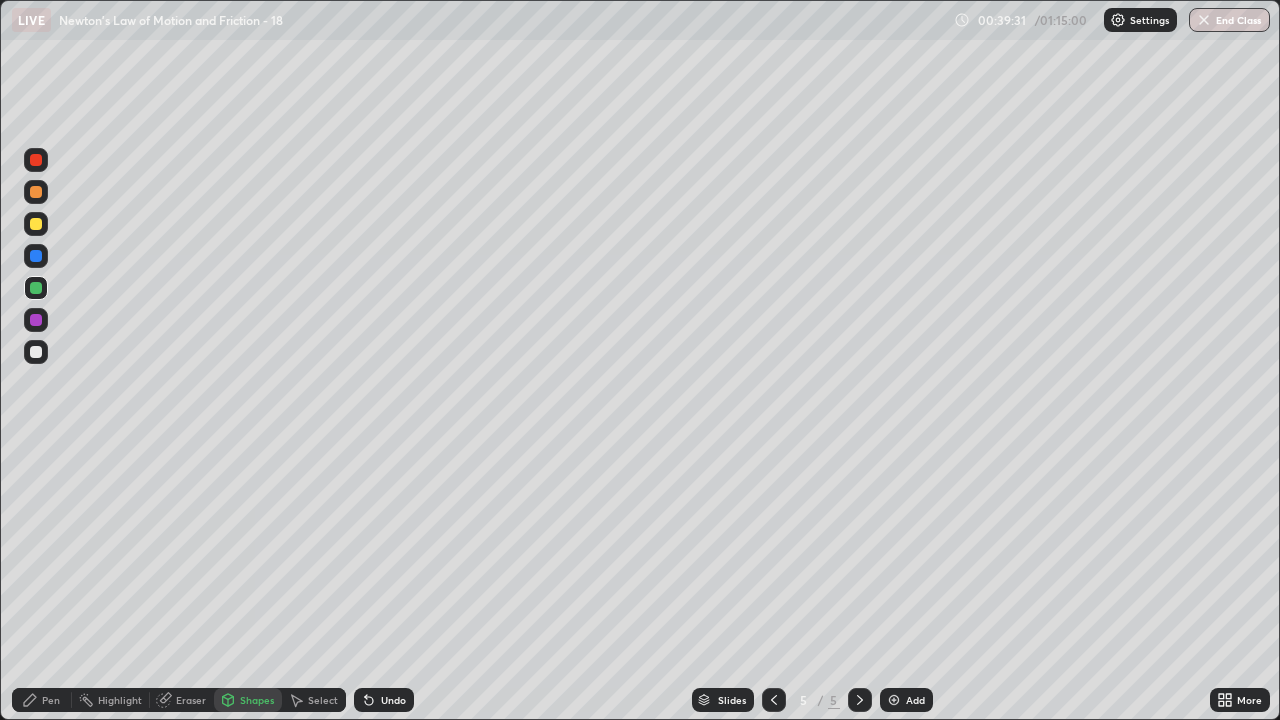 click at bounding box center (36, 352) 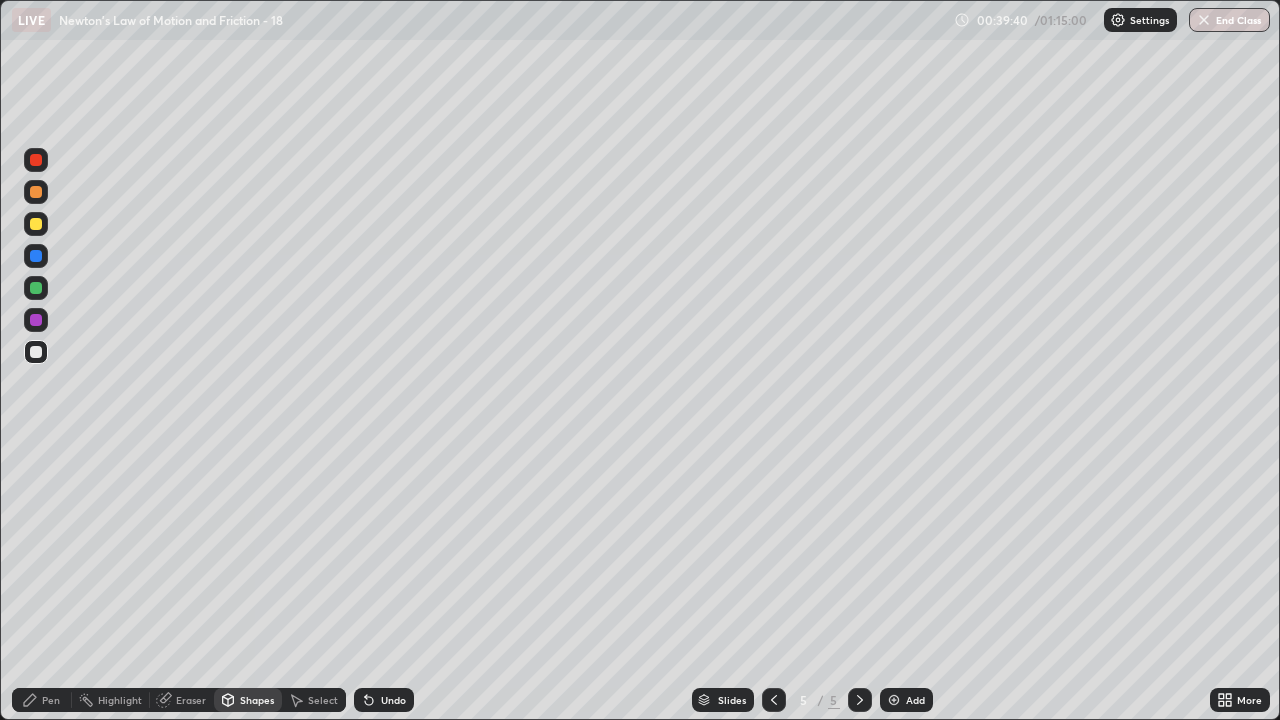click on "Pen" at bounding box center (51, 700) 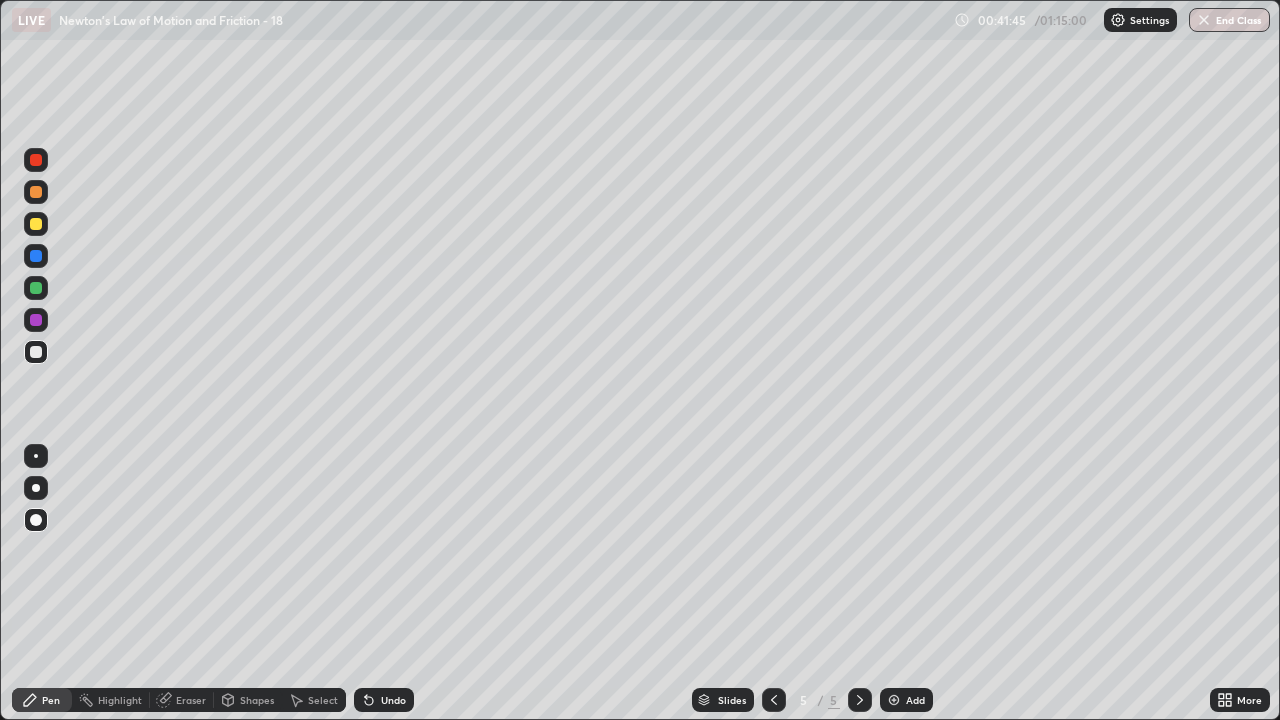 click on "Add" at bounding box center (915, 700) 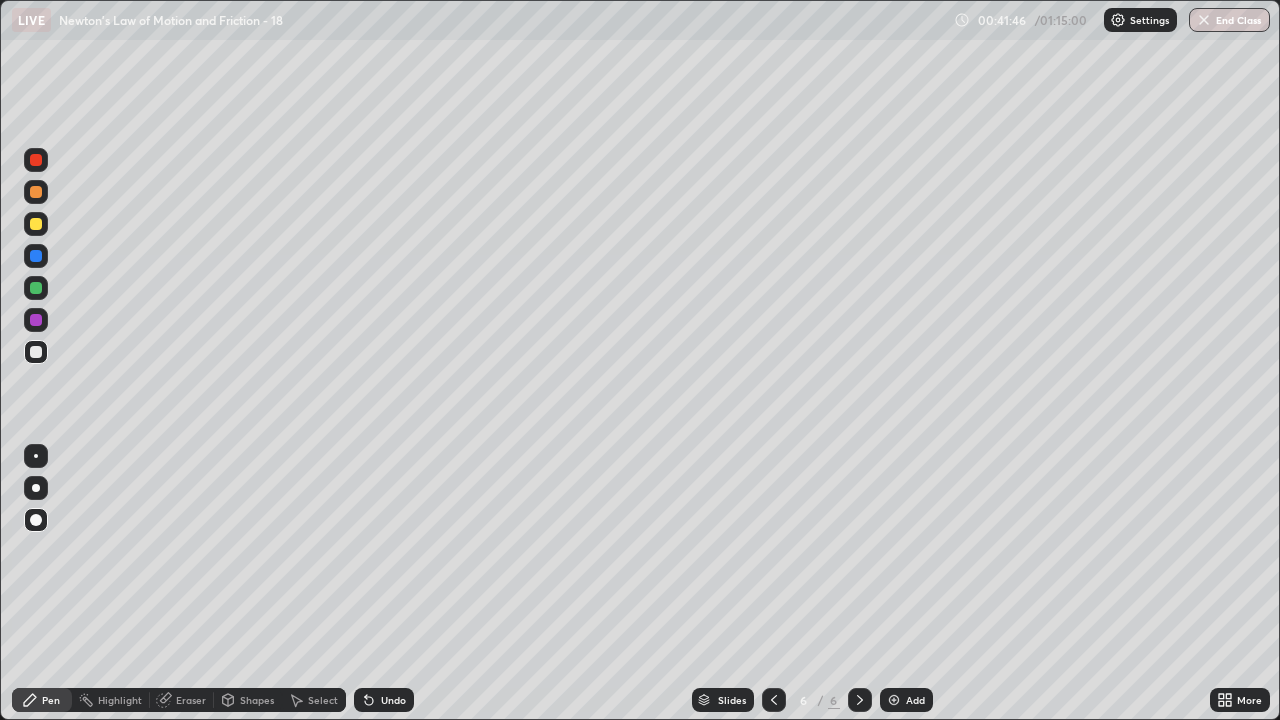 click on "Shapes" at bounding box center [257, 700] 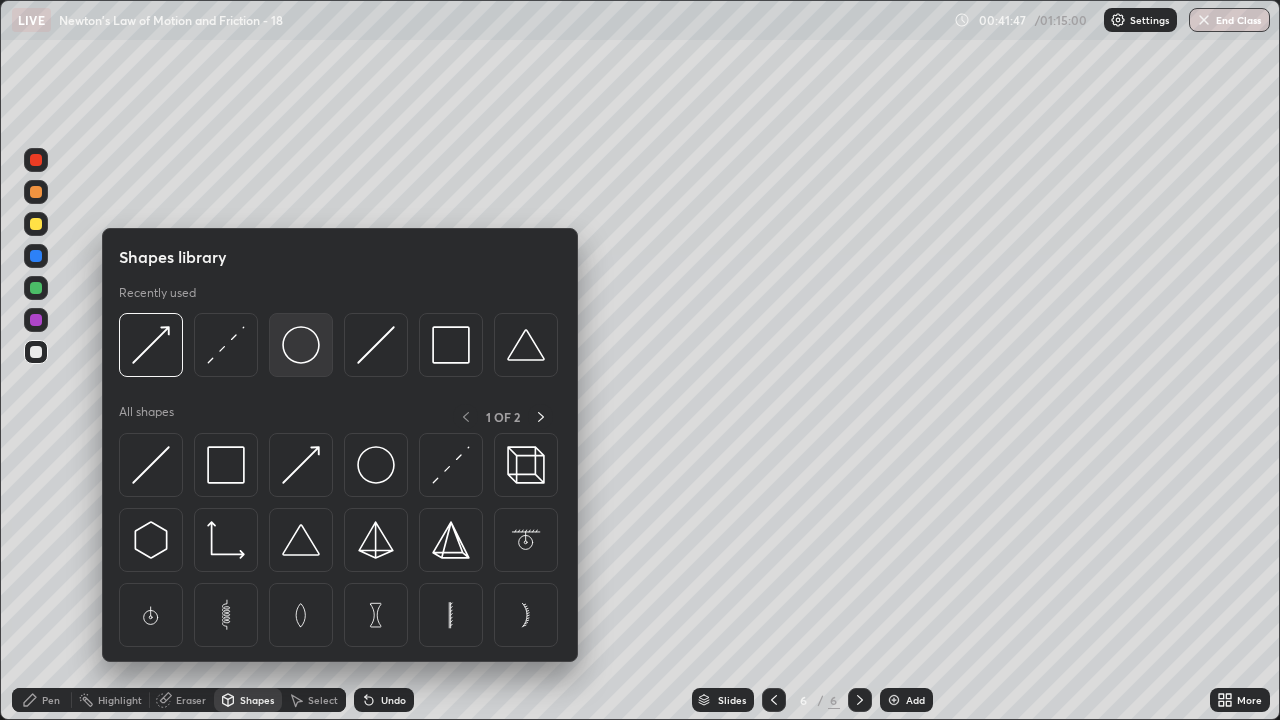 click at bounding box center (301, 345) 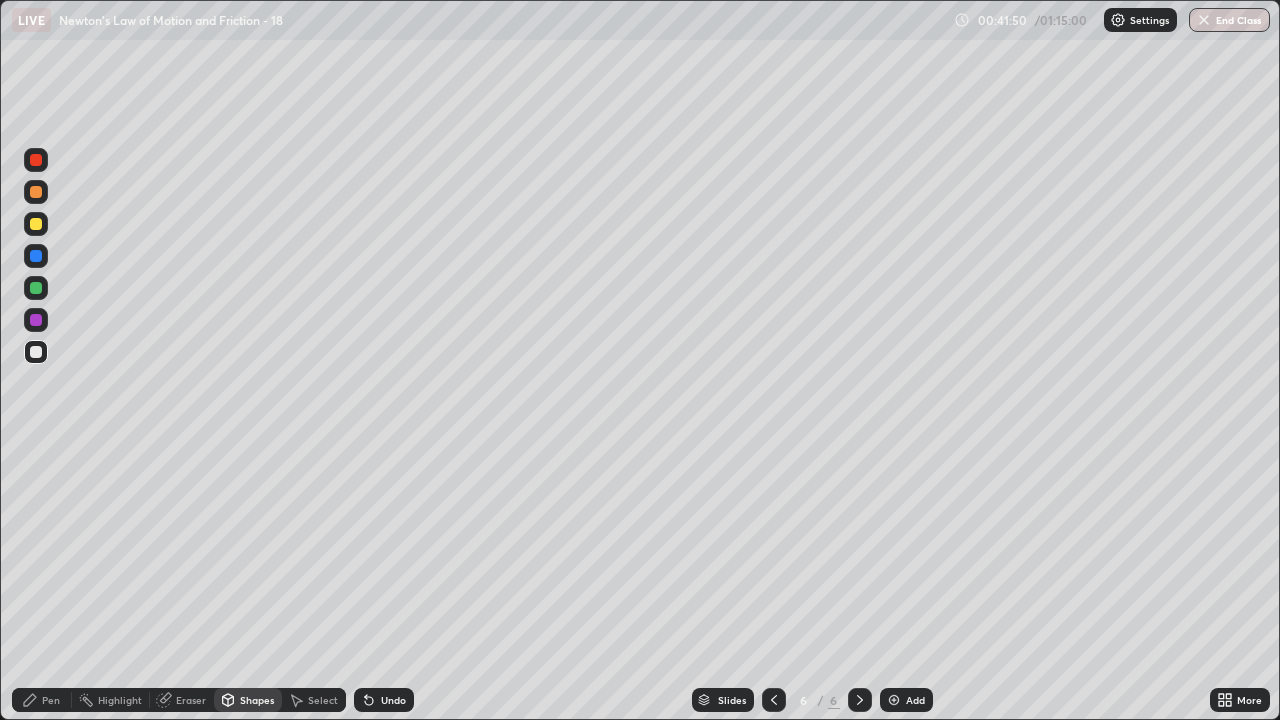click on "Pen" at bounding box center [51, 700] 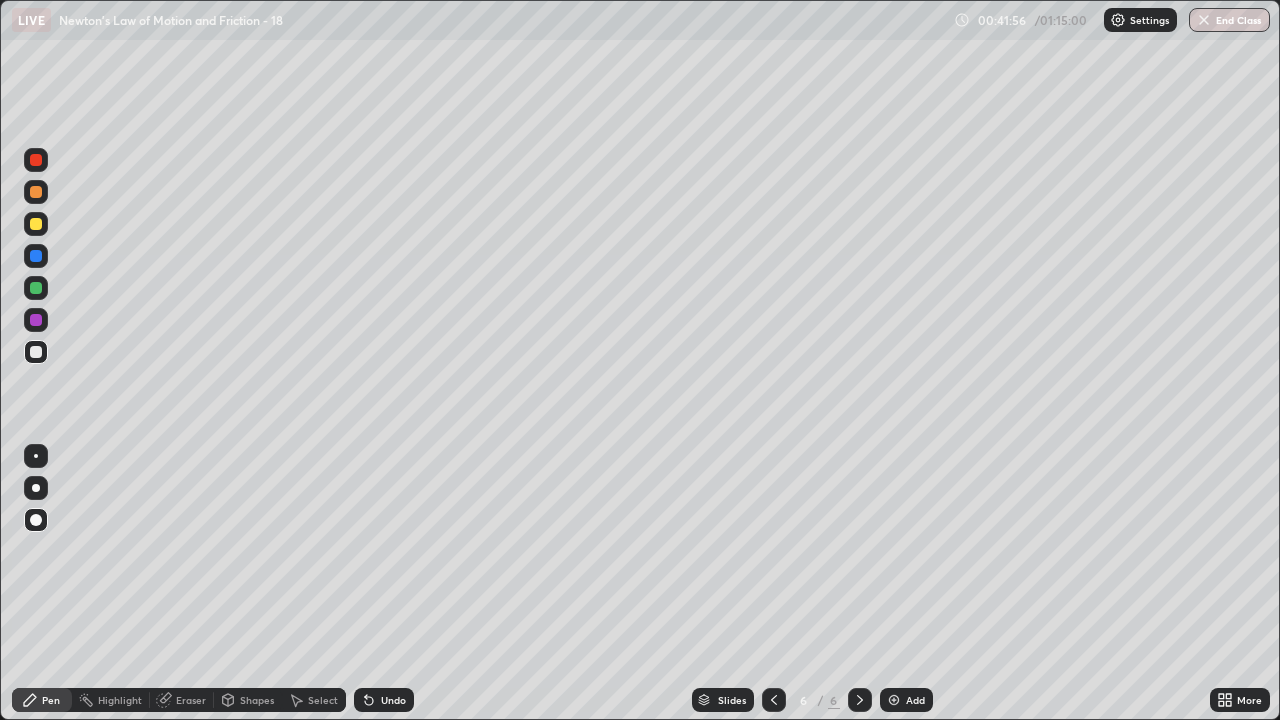 click on "Shapes" at bounding box center [257, 700] 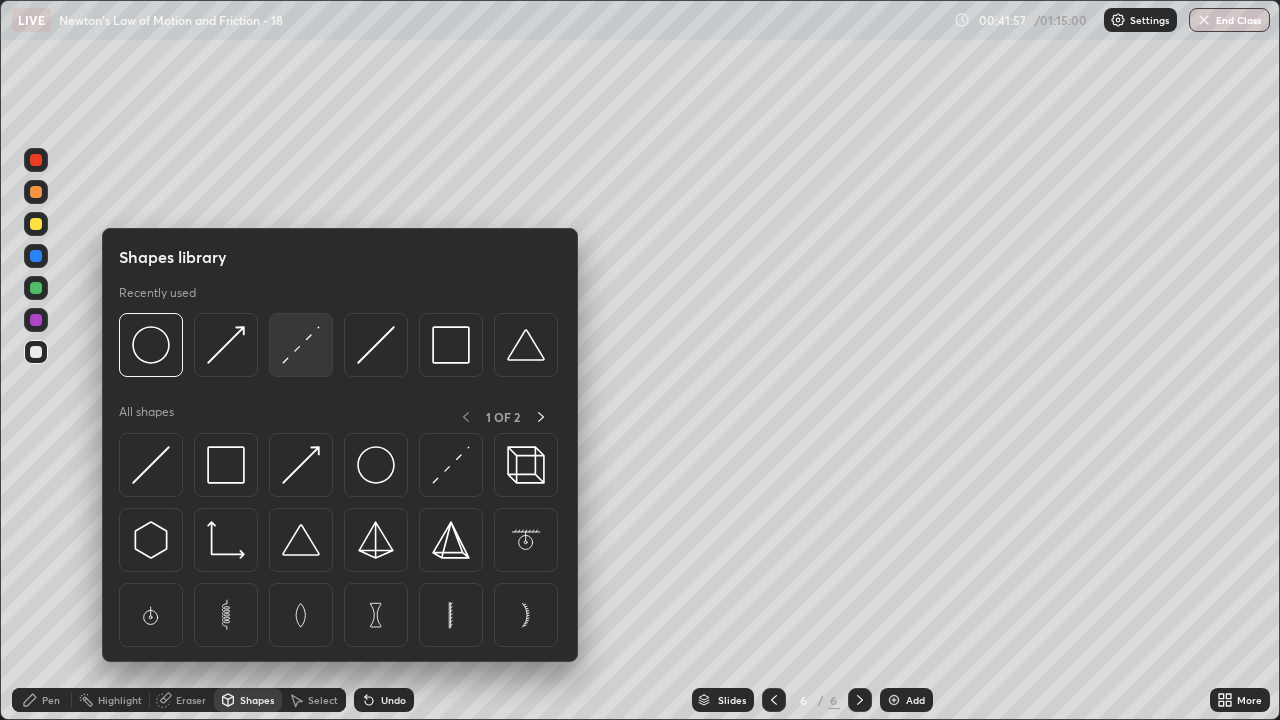 click at bounding box center (301, 345) 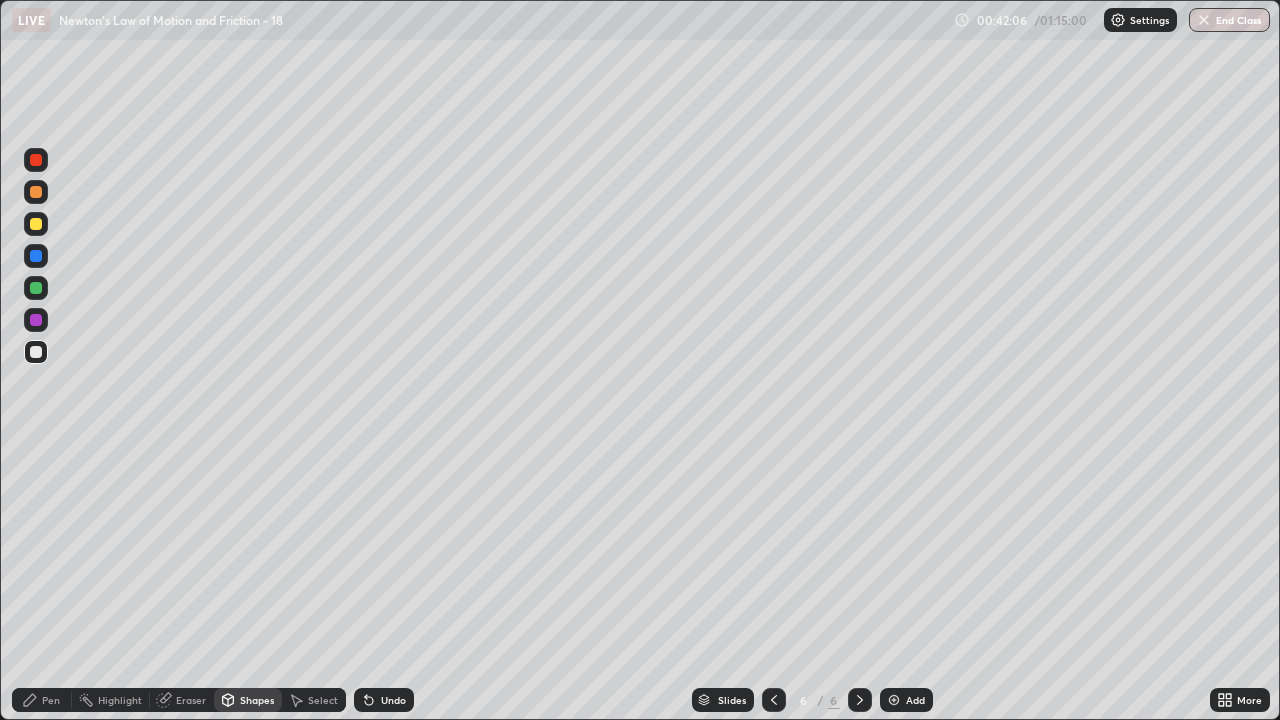 click on "Pen" at bounding box center (42, 700) 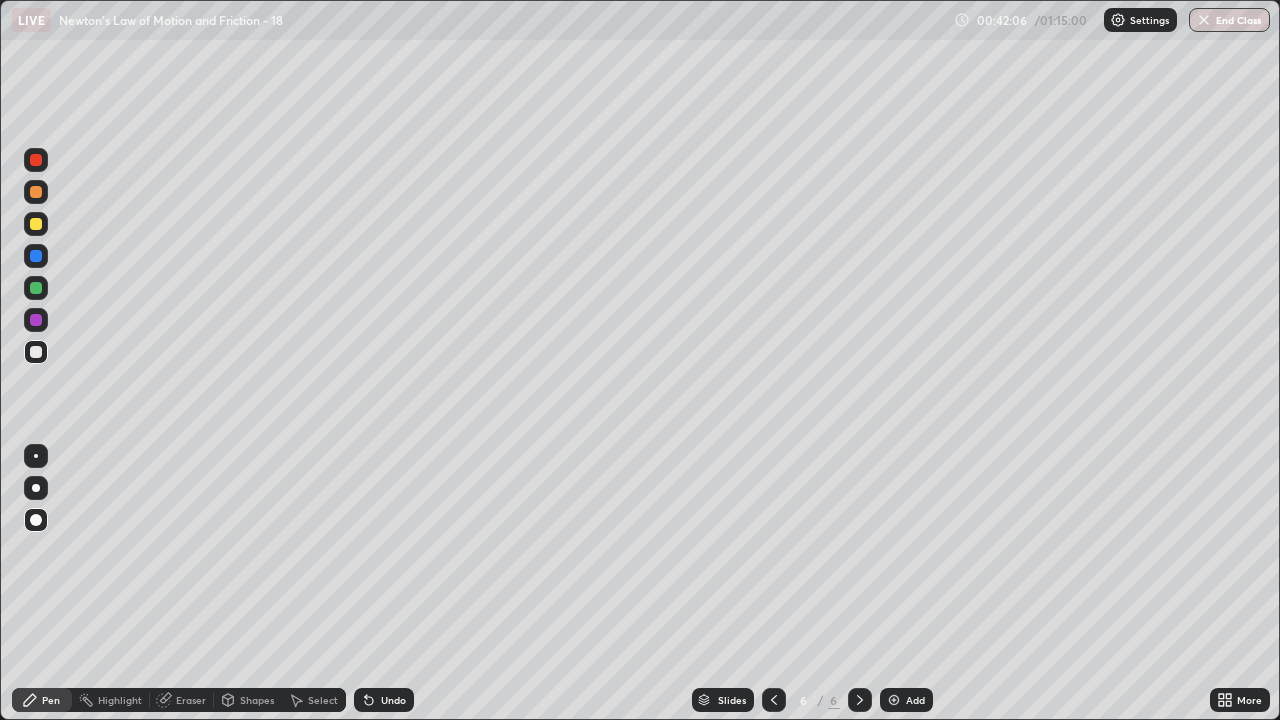 click at bounding box center [36, 320] 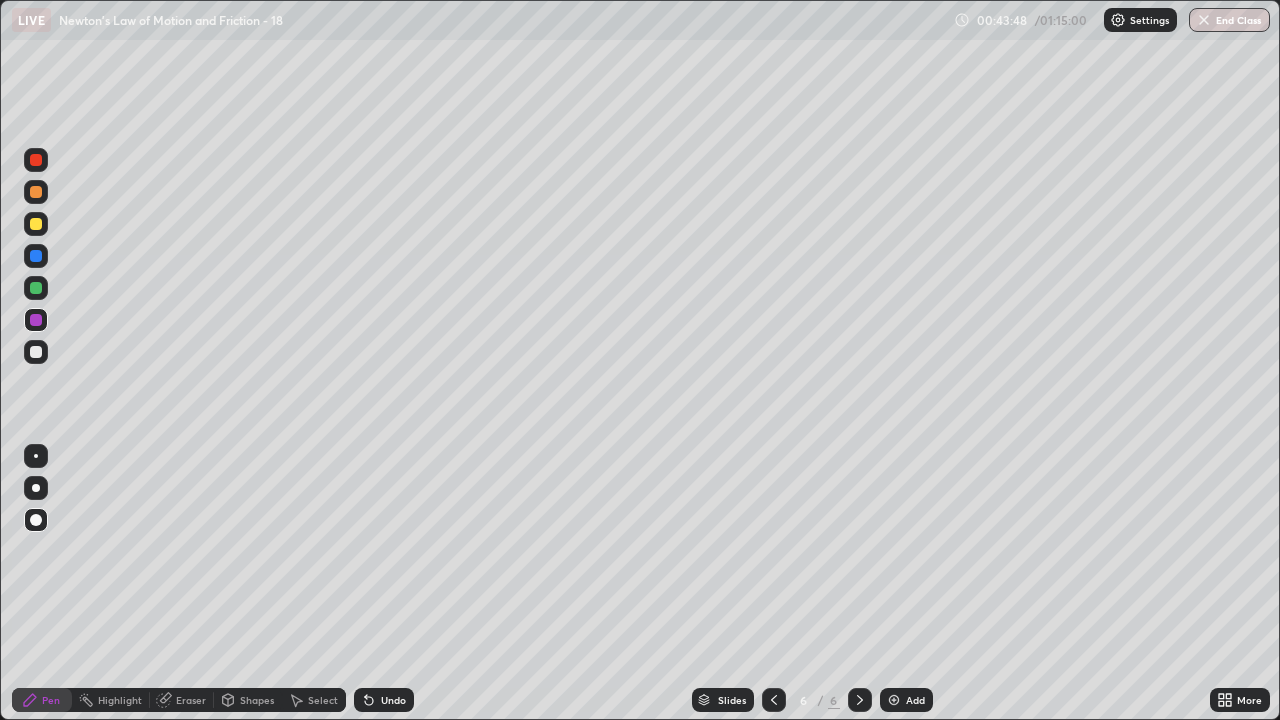 click at bounding box center [36, 288] 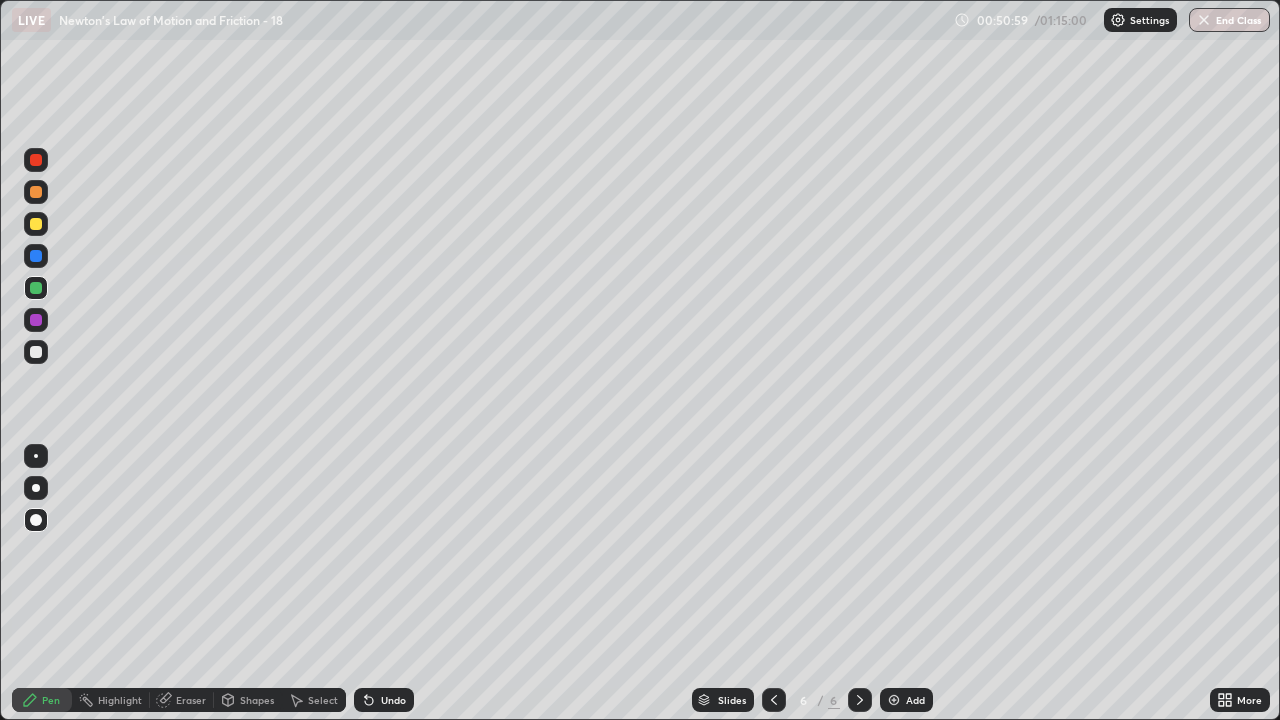 click on "End Class" at bounding box center (1229, 20) 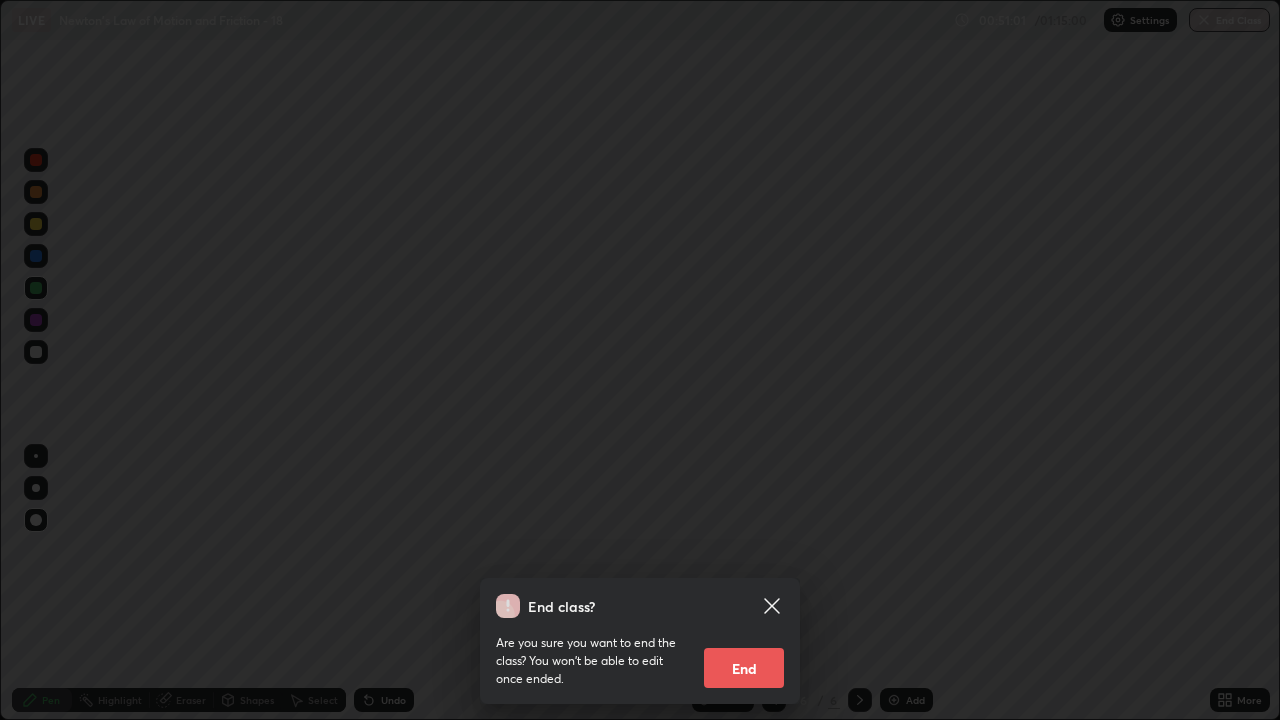 click on "End" at bounding box center [744, 668] 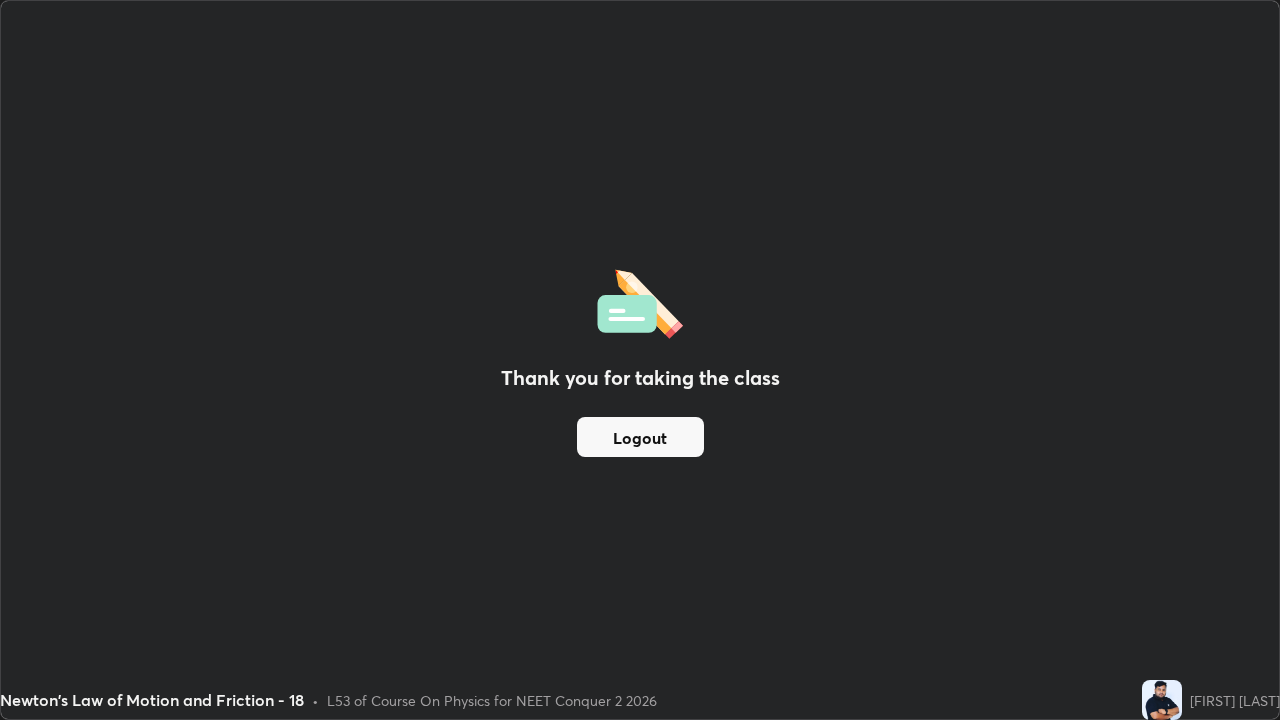 click on "Thank you for taking the class Logout" at bounding box center (640, 360) 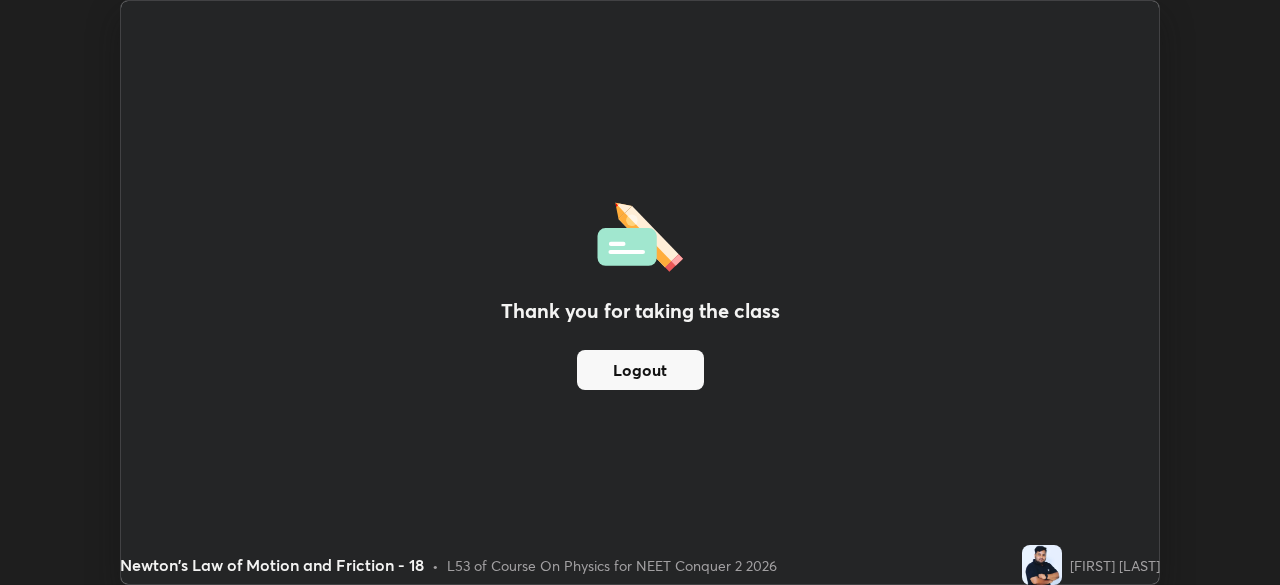 scroll, scrollTop: 585, scrollLeft: 1280, axis: both 